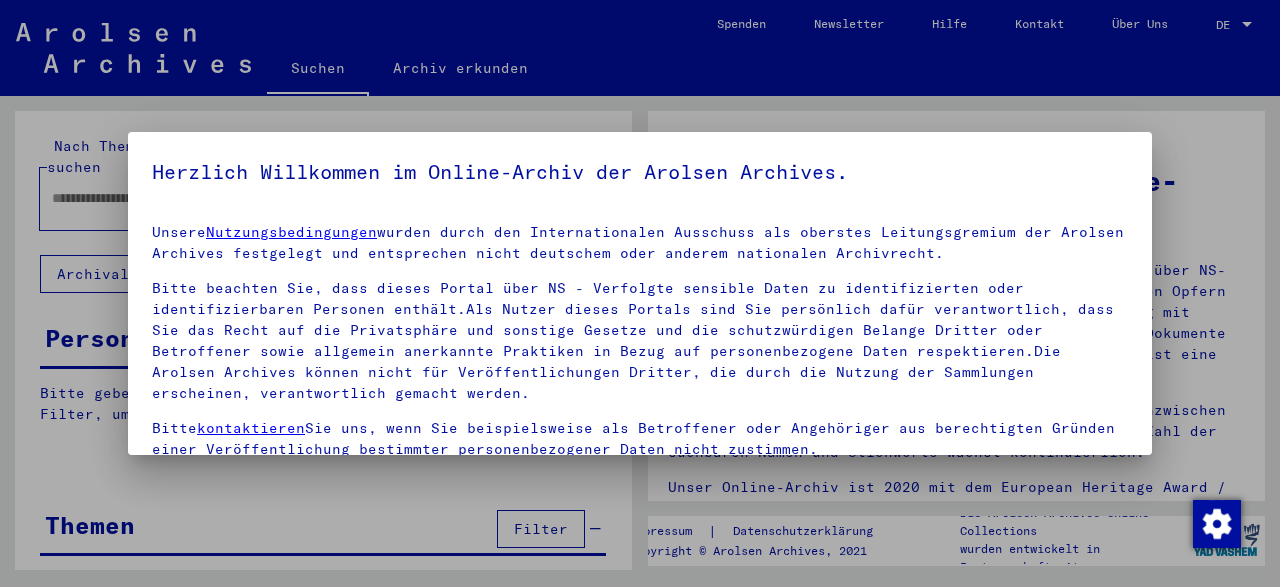 scroll, scrollTop: 0, scrollLeft: 0, axis: both 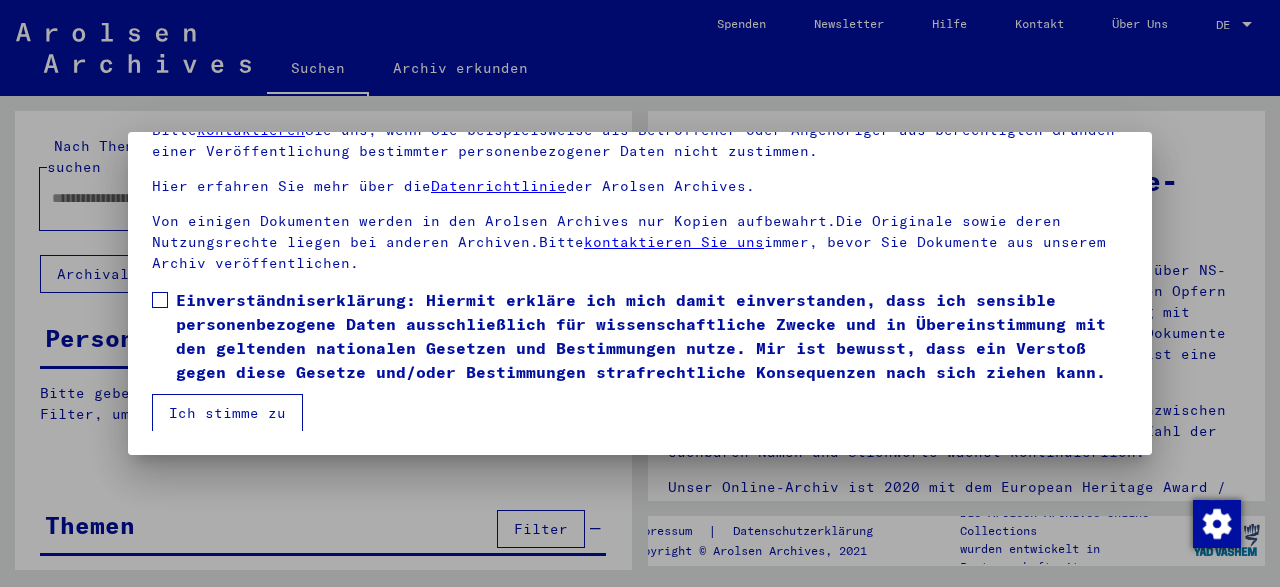 click at bounding box center (640, 293) 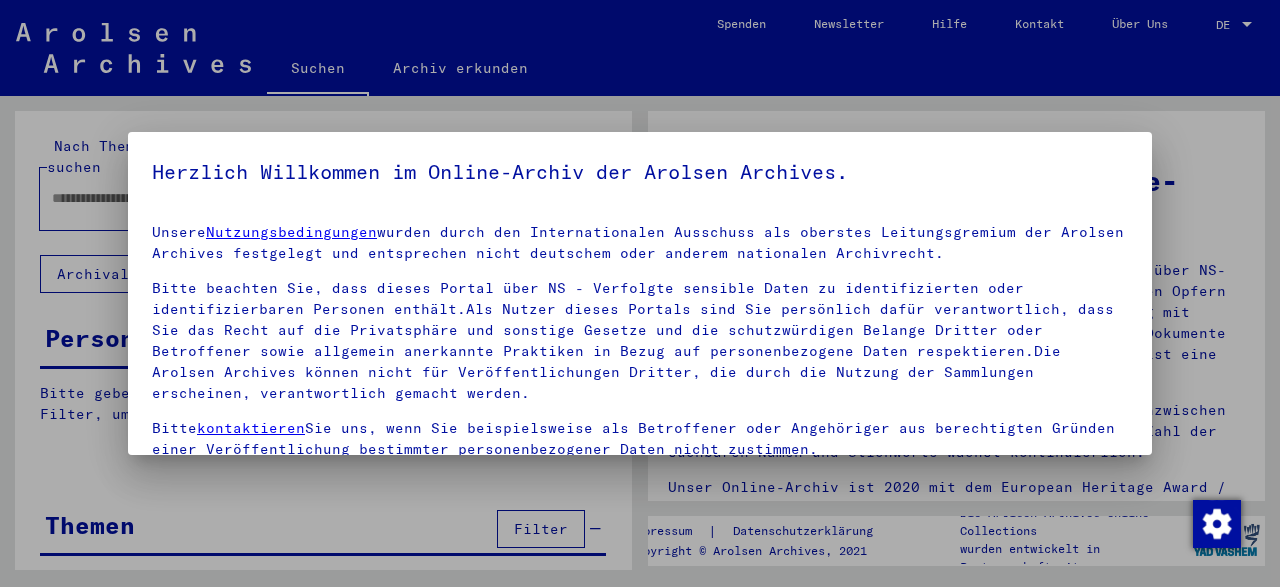 scroll, scrollTop: 139, scrollLeft: 0, axis: vertical 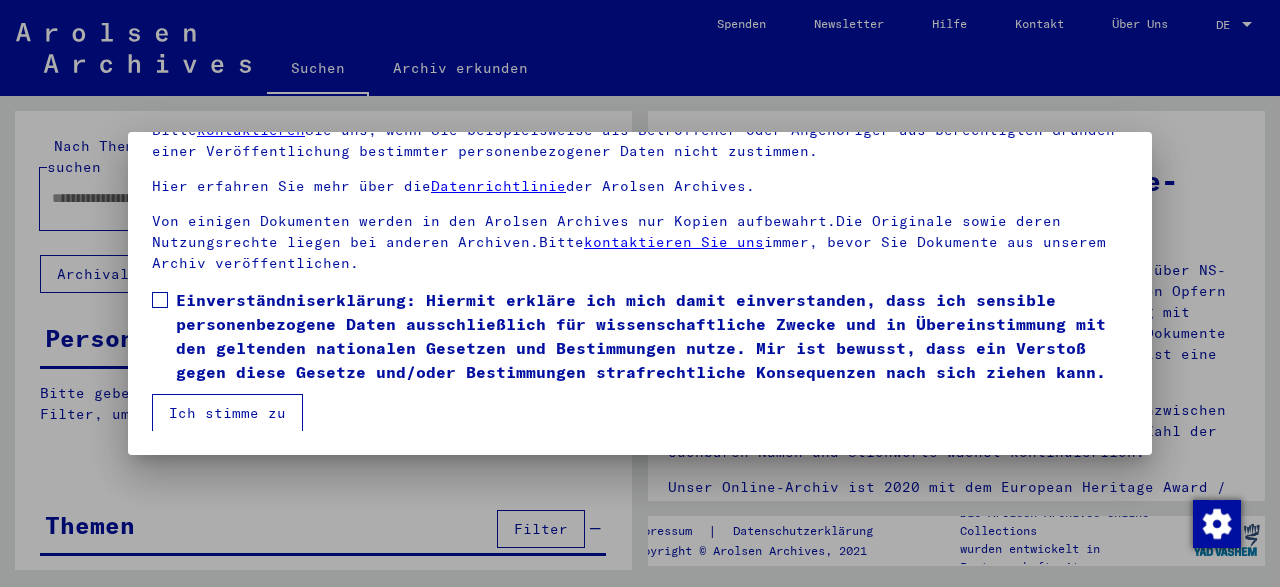 click on "Ich stimme zu" at bounding box center (227, 413) 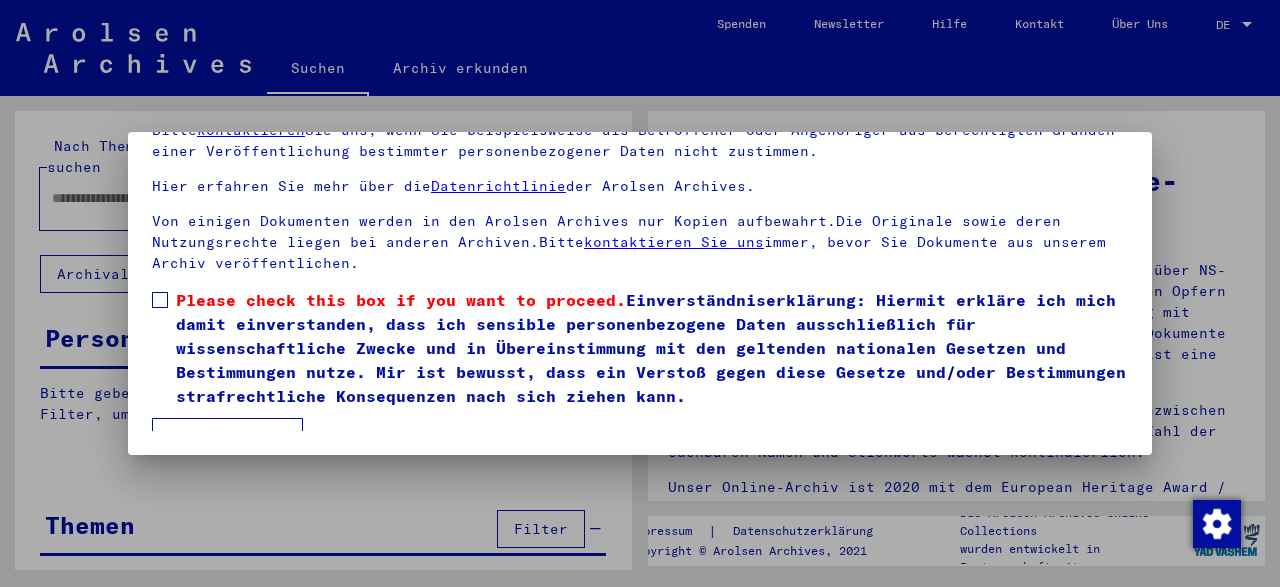 click at bounding box center (160, 300) 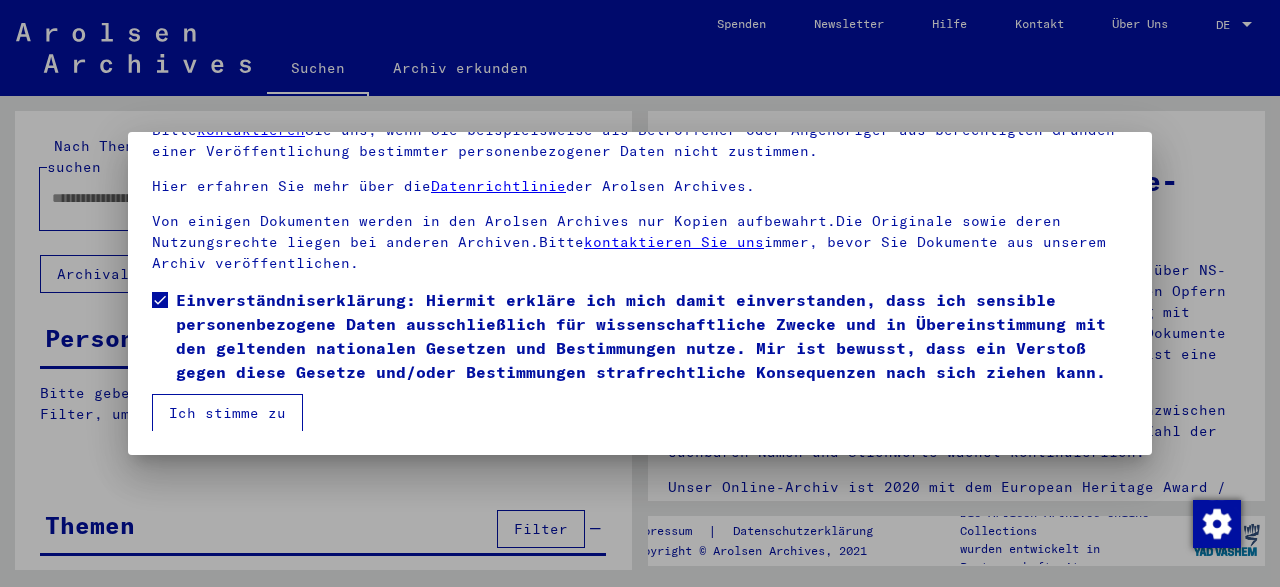 click on "Ich stimme zu" at bounding box center [227, 413] 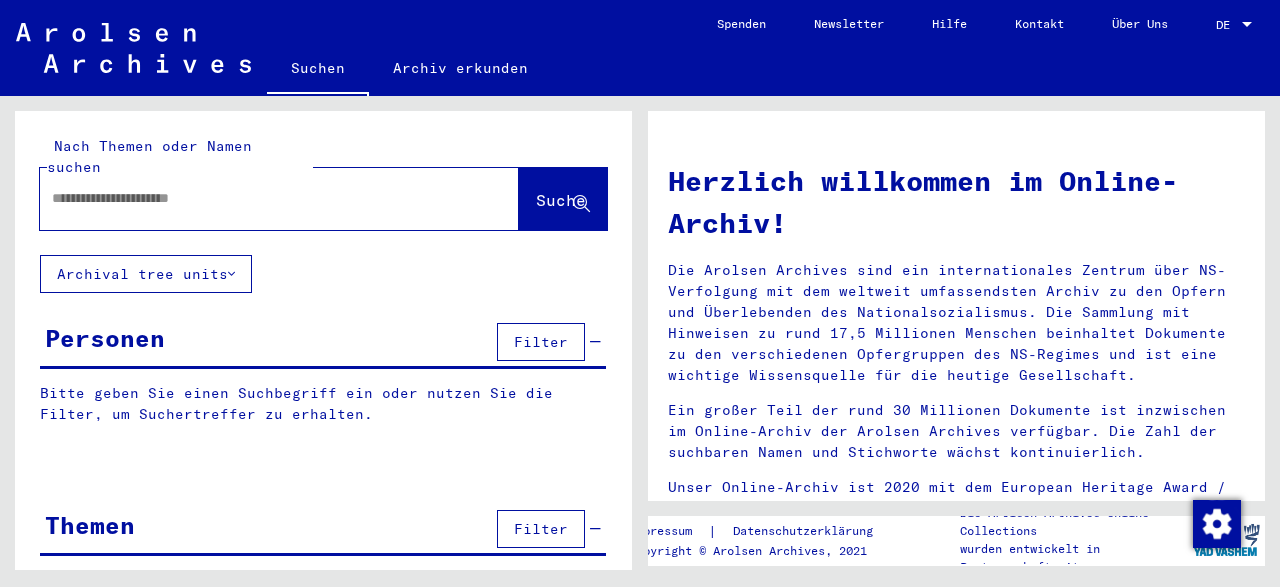 click at bounding box center (255, 198) 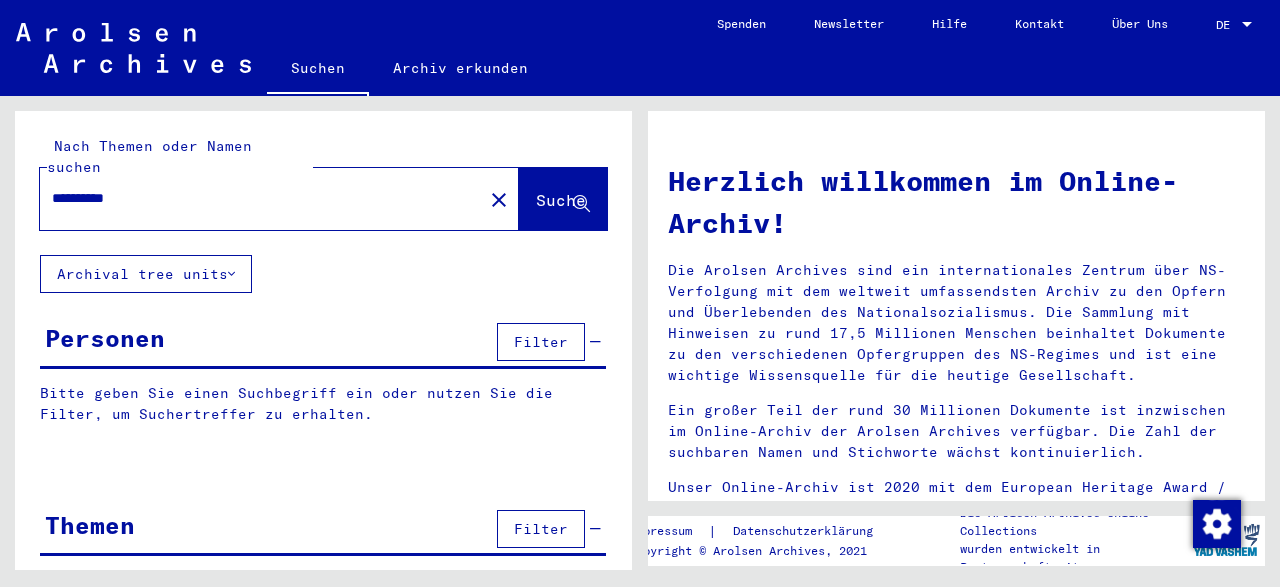 click on "Suche" 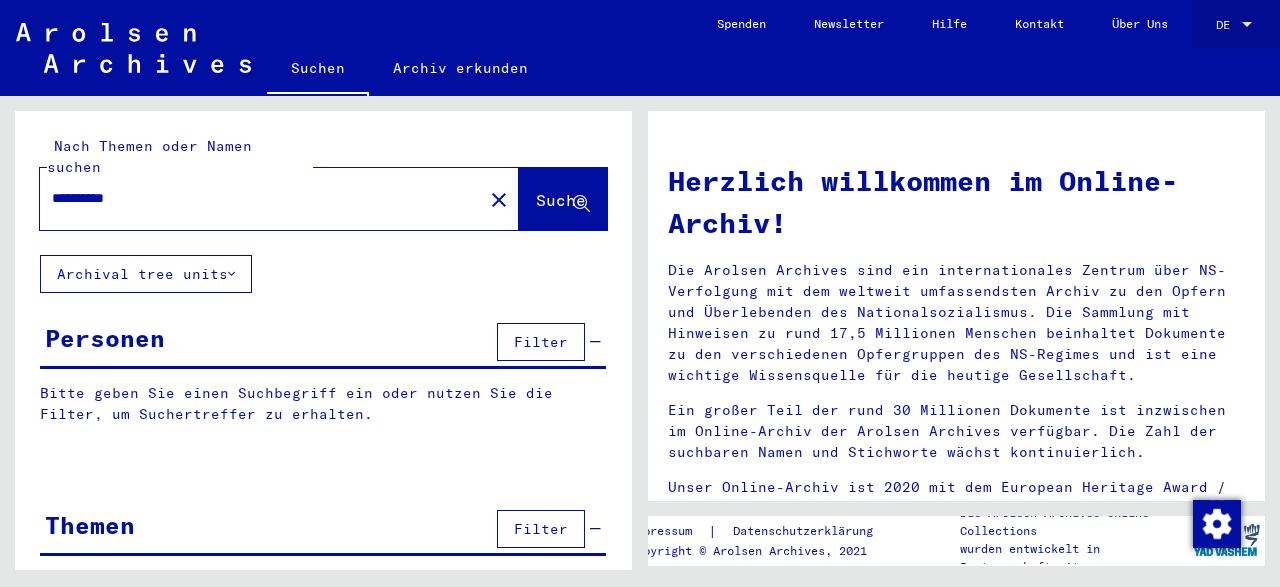 click at bounding box center (1247, 24) 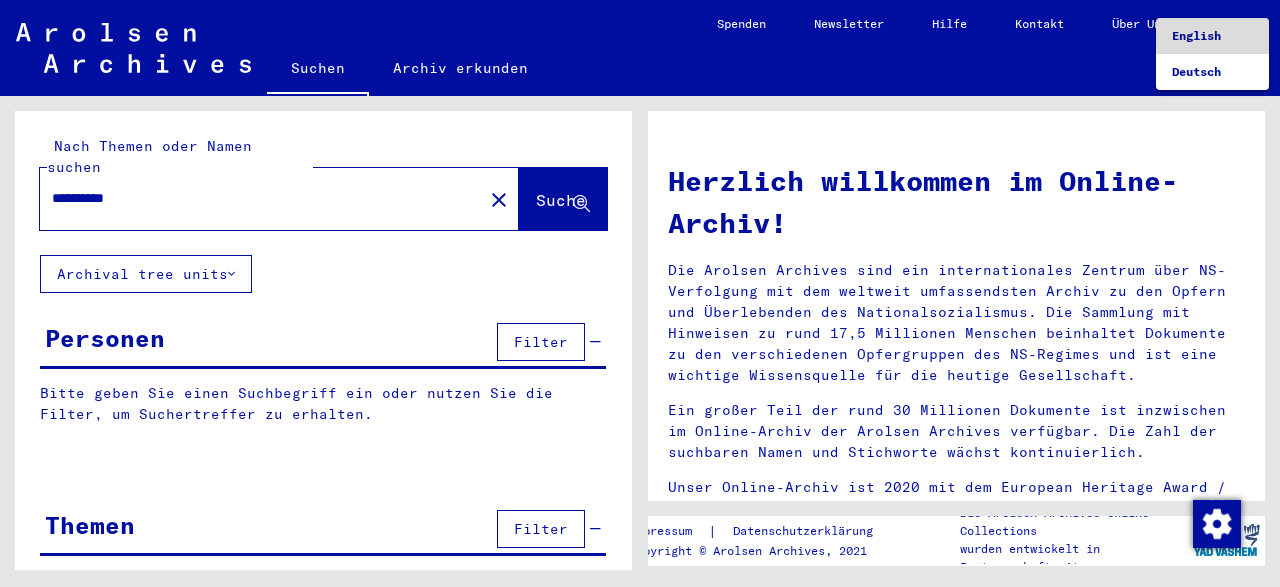 click on "English" at bounding box center (1196, 35) 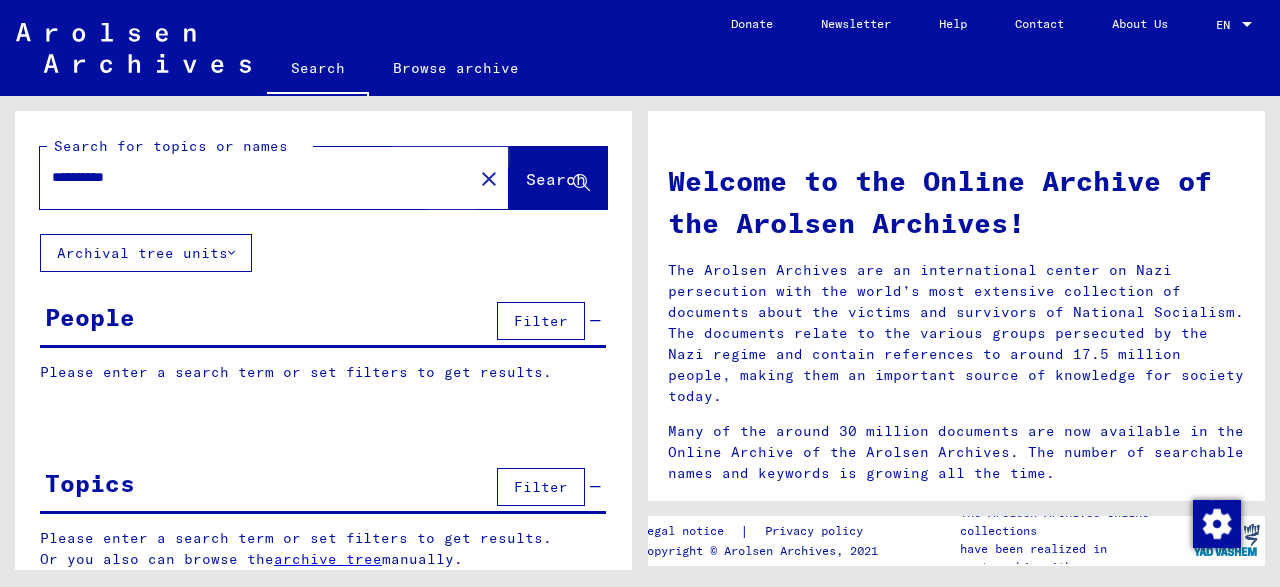 click on "Search" 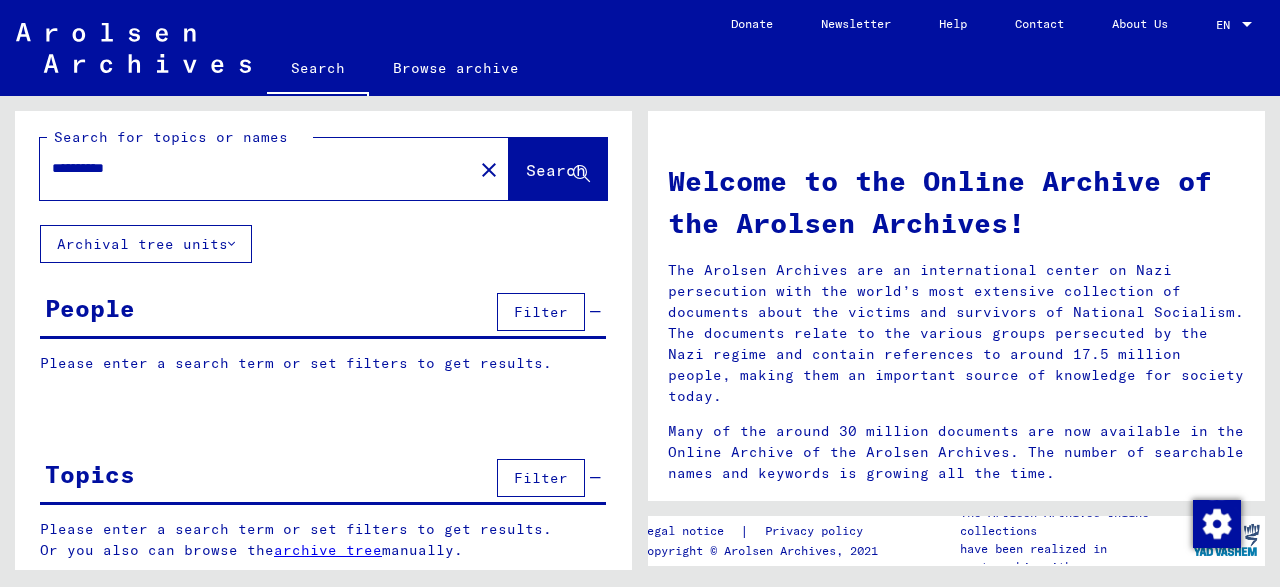scroll, scrollTop: 11, scrollLeft: 0, axis: vertical 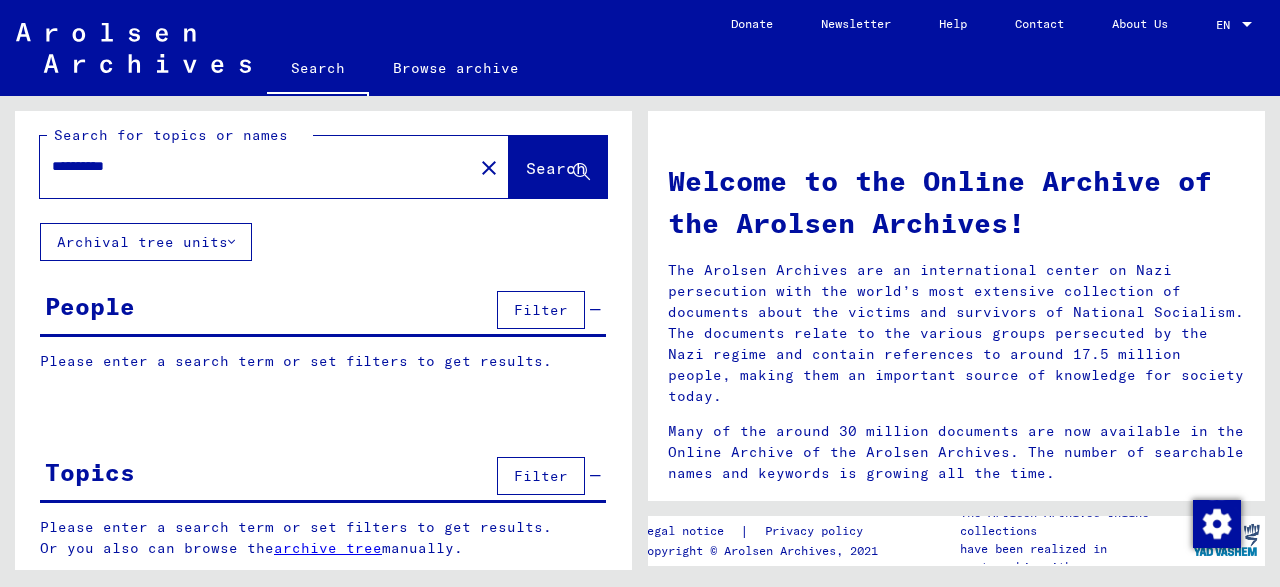 click on "**********" at bounding box center (250, 166) 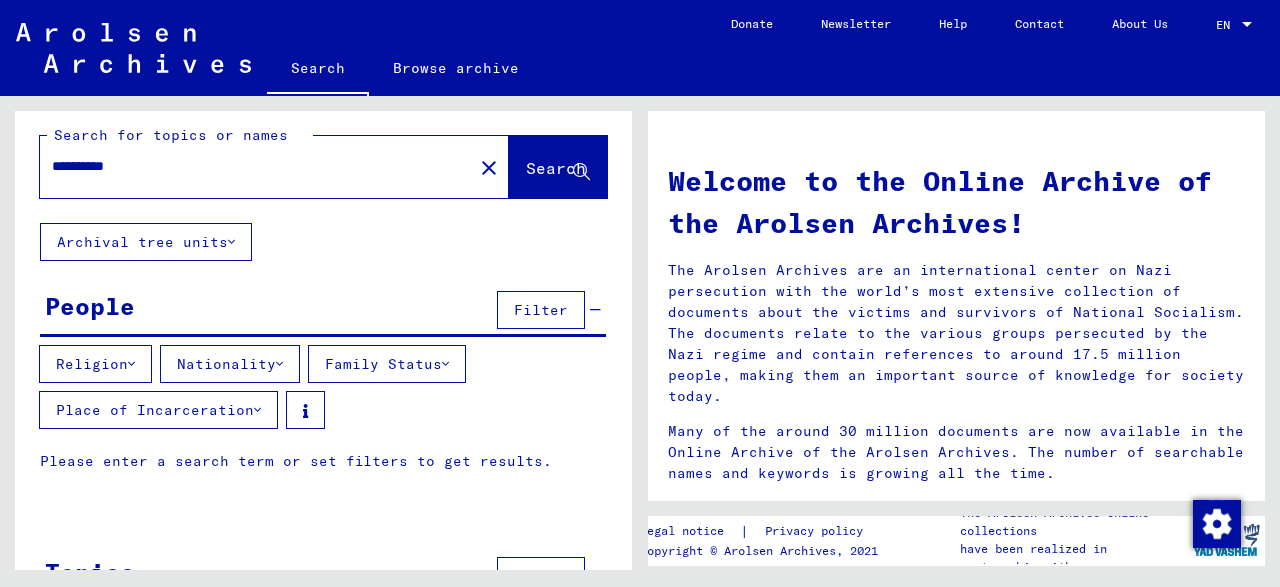 click on "**********" at bounding box center [250, 166] 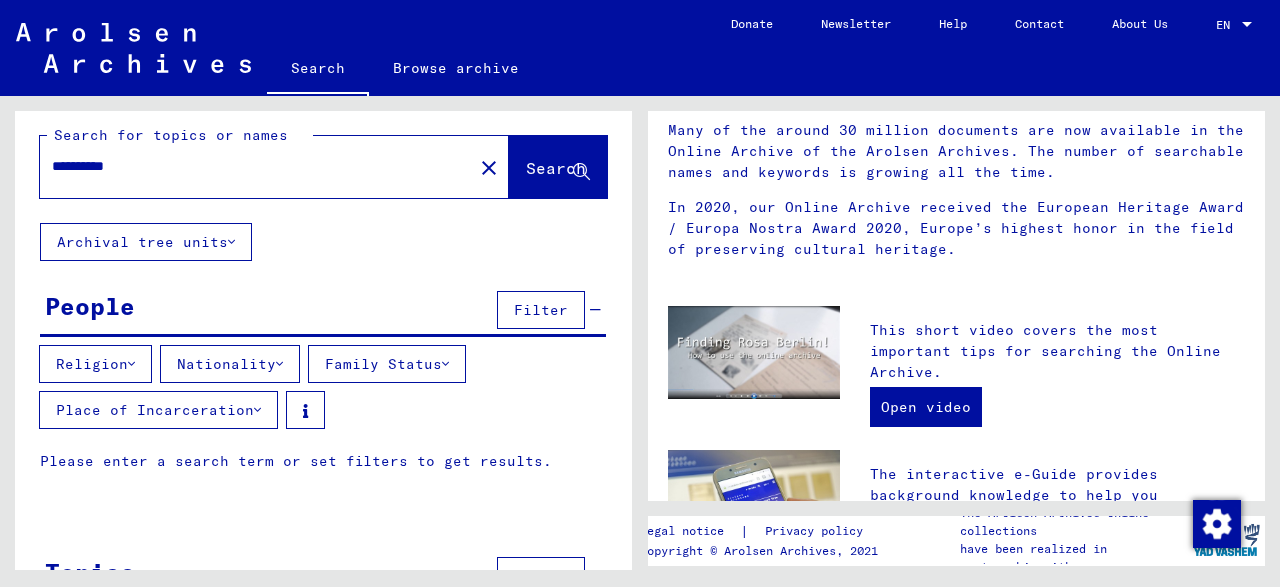 scroll, scrollTop: 0, scrollLeft: 0, axis: both 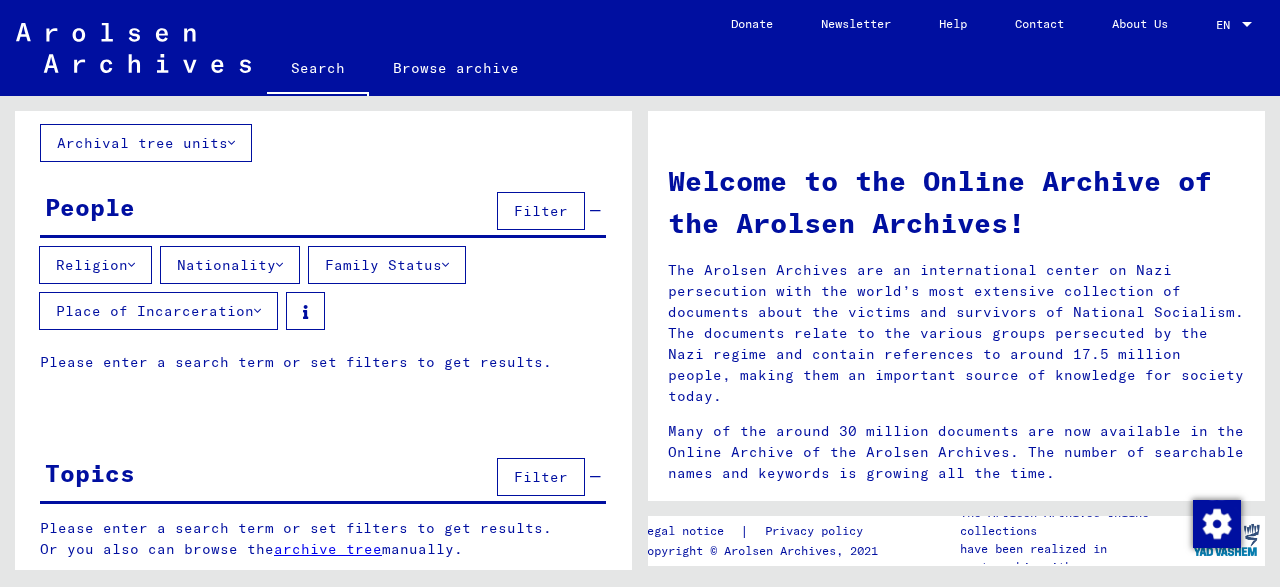 click on "Filter" at bounding box center (541, 211) 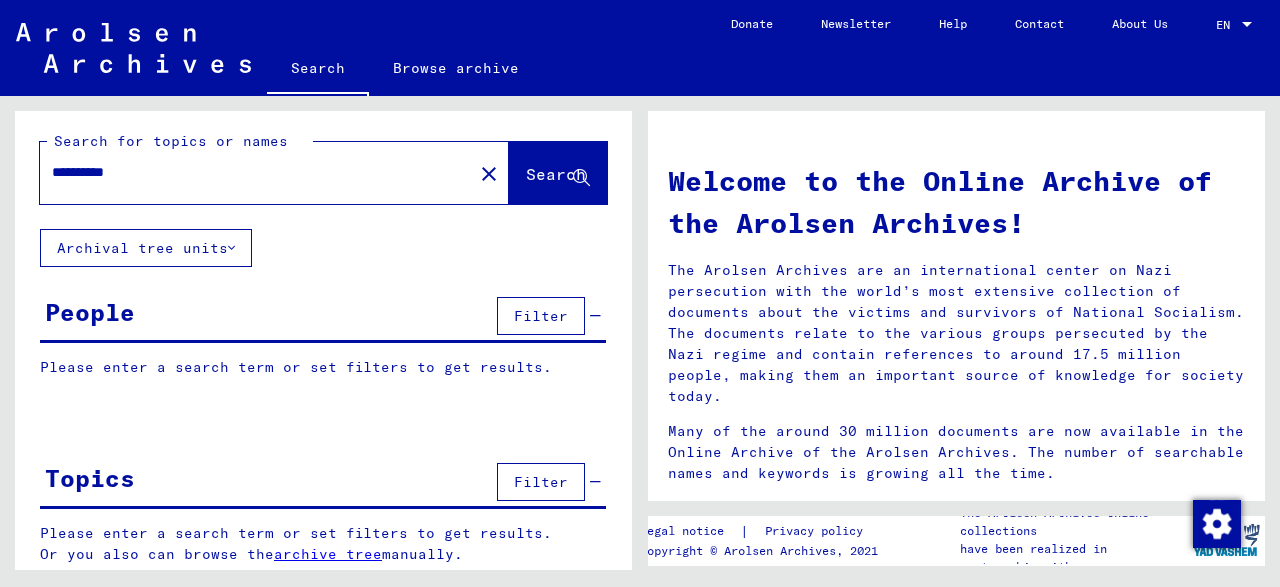 scroll, scrollTop: 0, scrollLeft: 0, axis: both 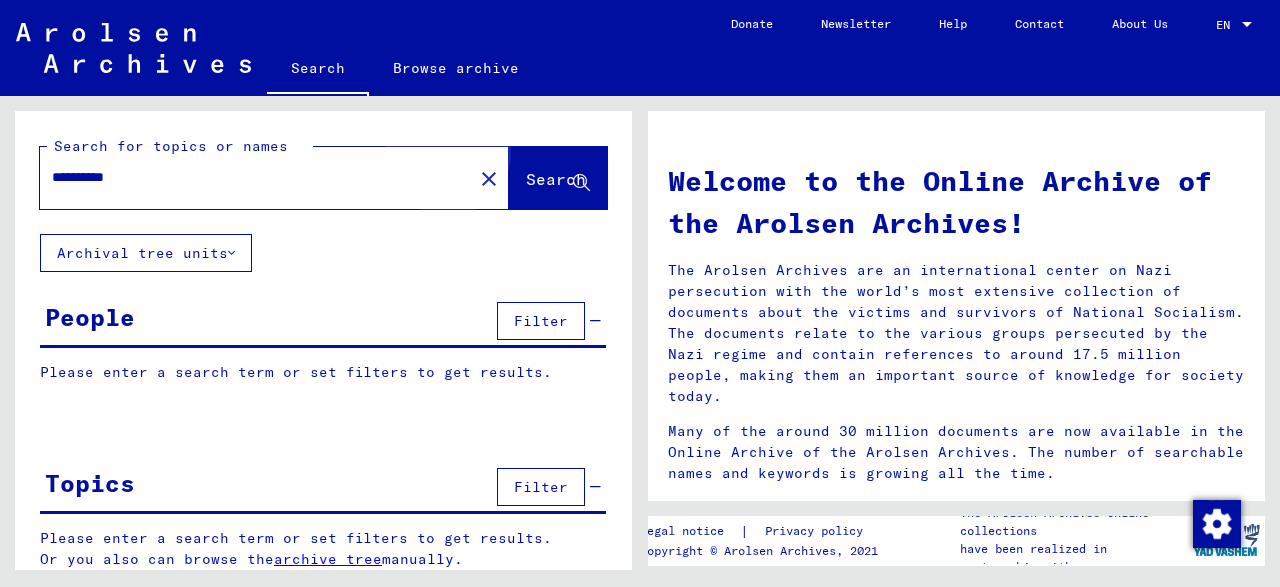click on "Search" 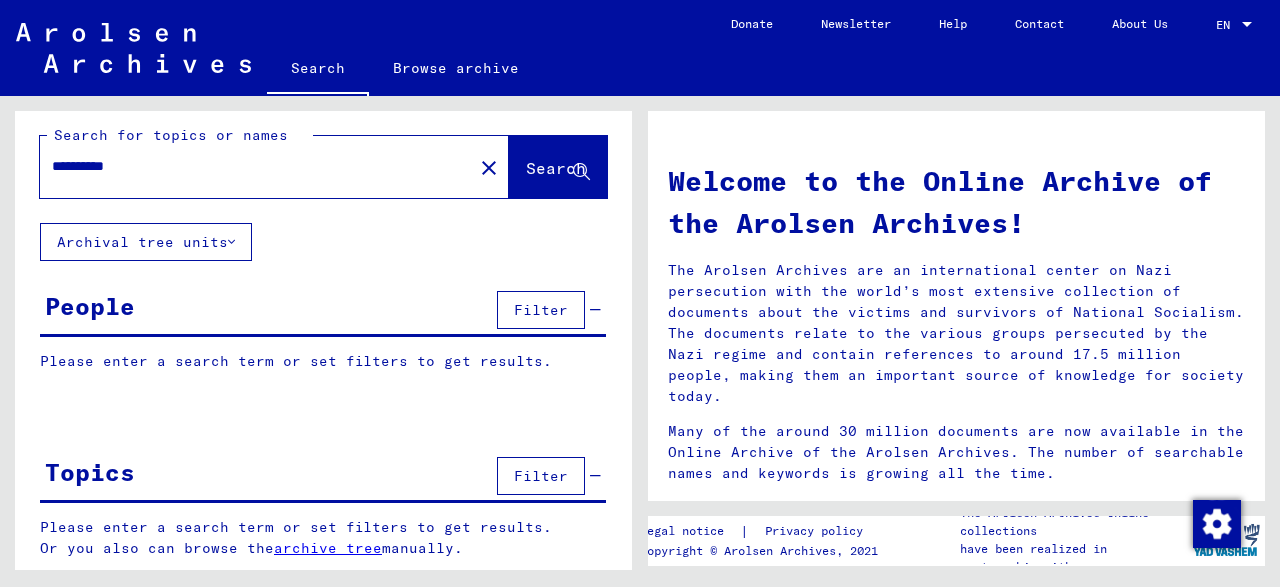 scroll, scrollTop: 0, scrollLeft: 0, axis: both 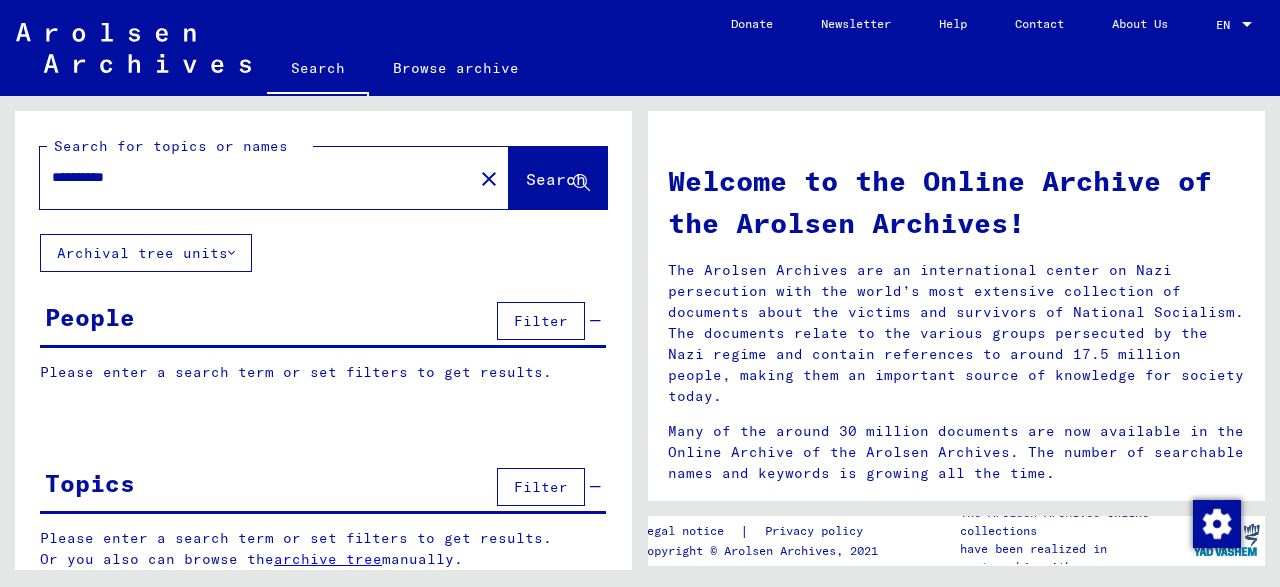 click on "**********" at bounding box center [250, 177] 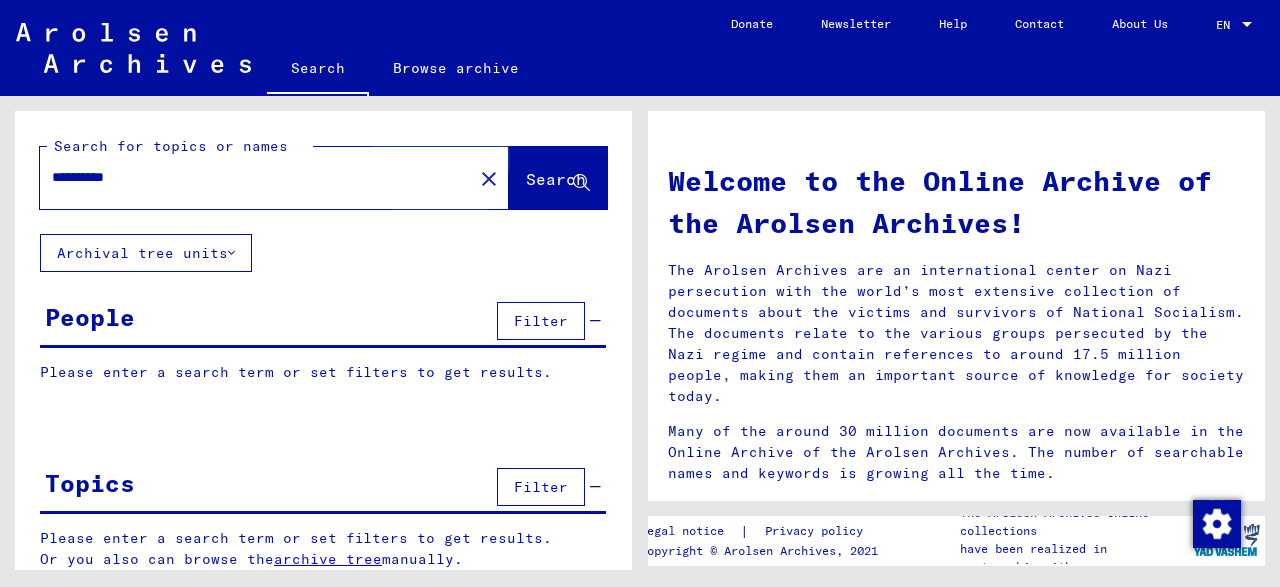 click on "Search" 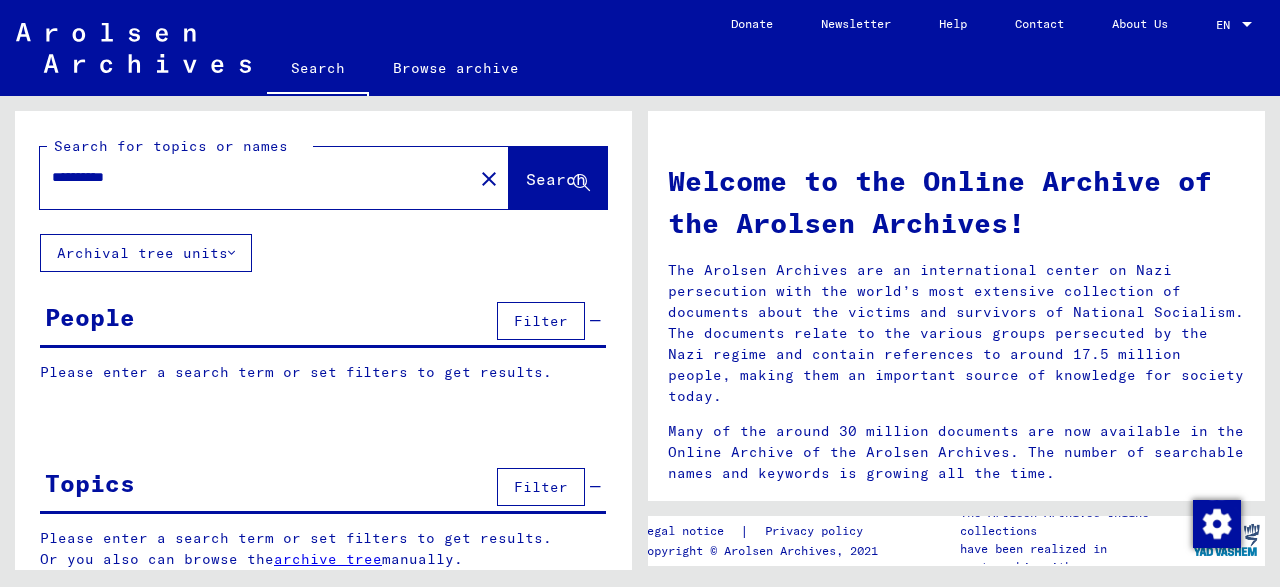 click on "Search" 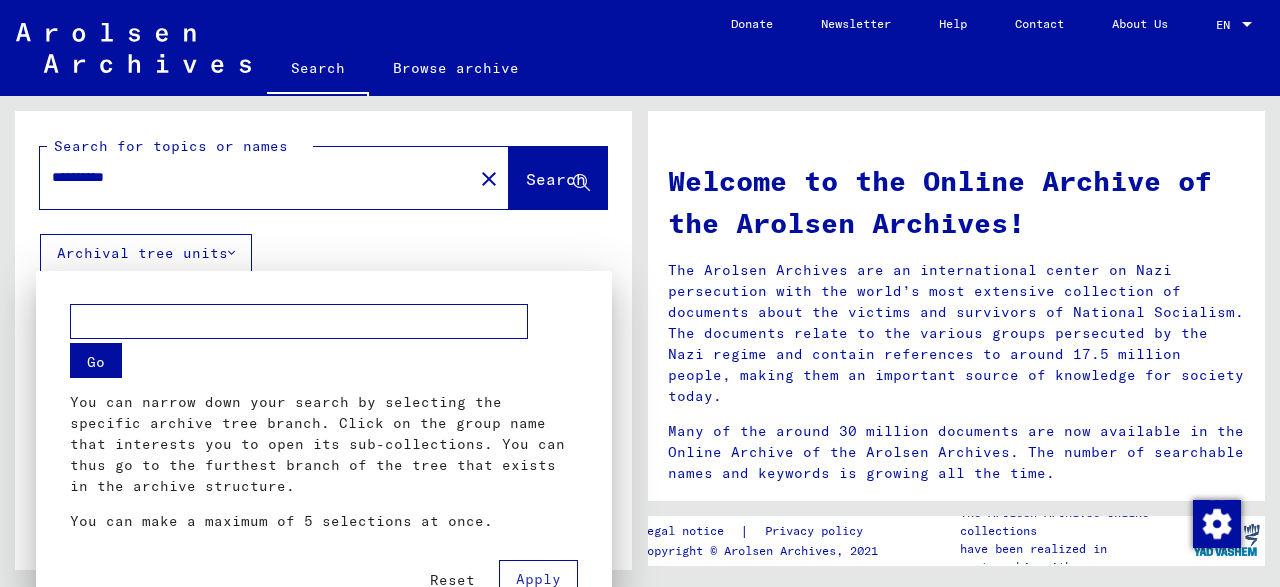 click on "Reset" at bounding box center [452, 580] 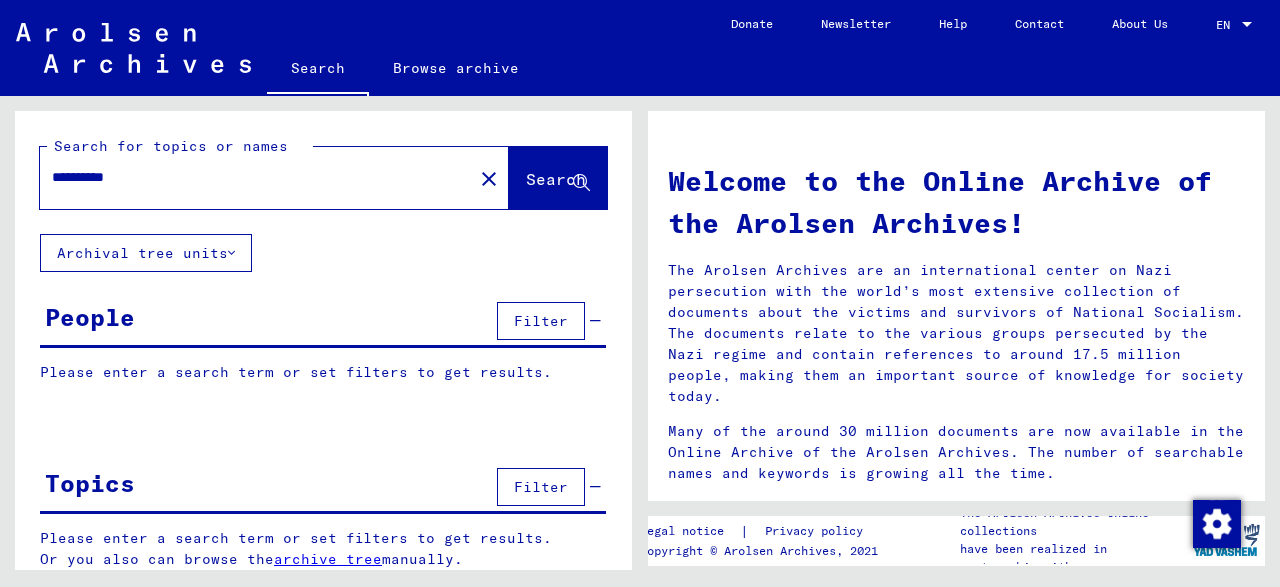 click on "Search" 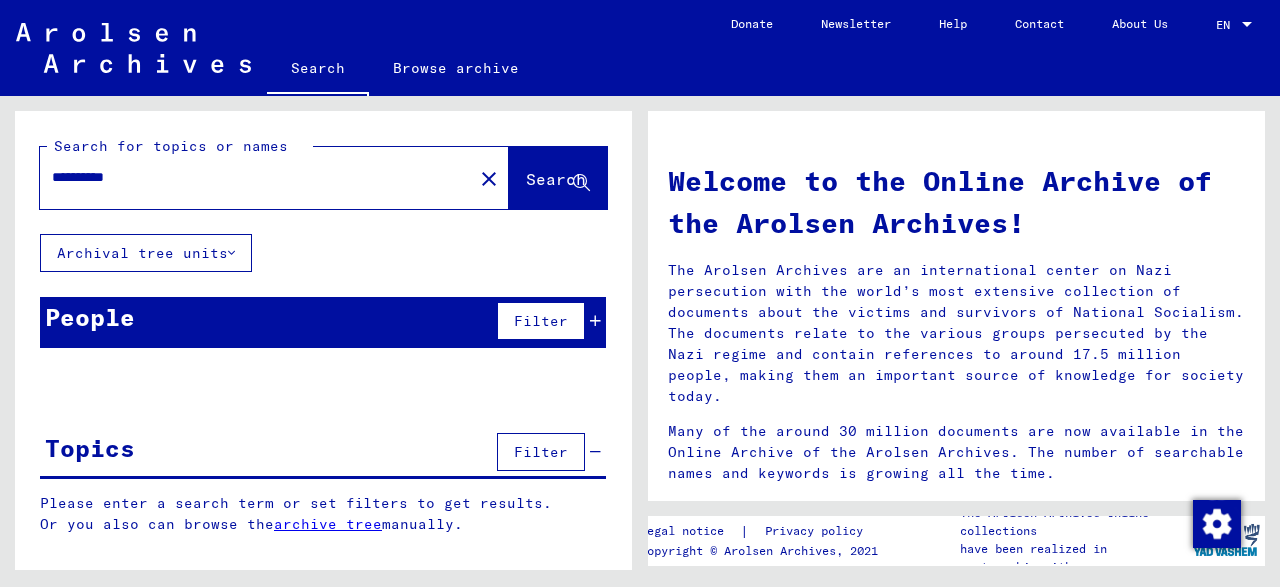 click at bounding box center [595, 321] 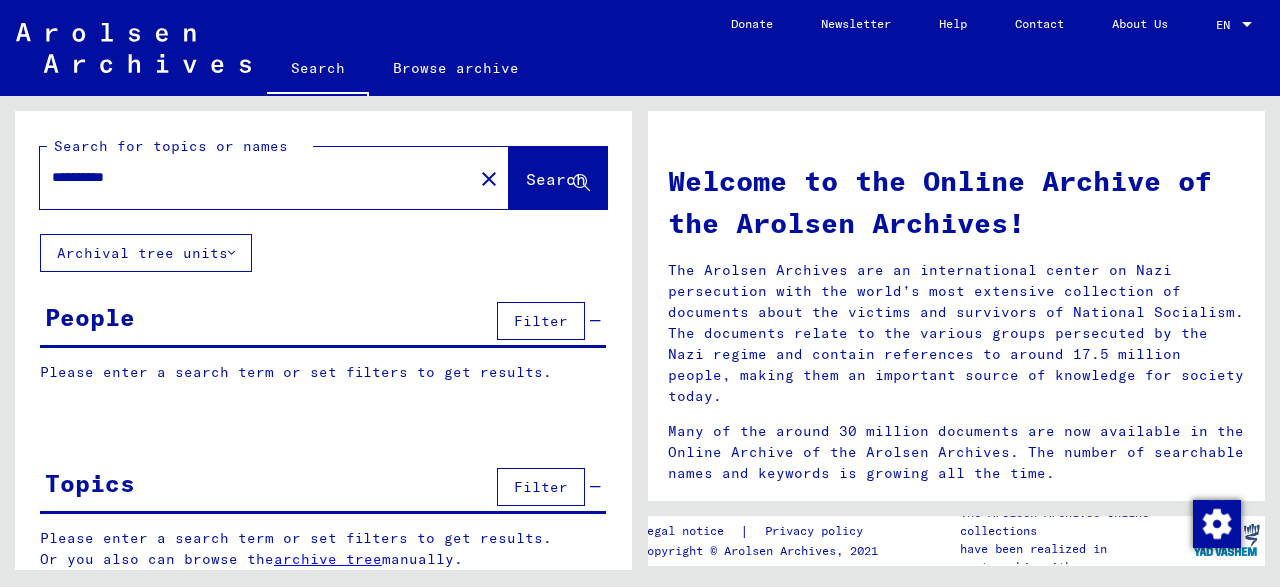 click on "Filter" at bounding box center [541, 321] 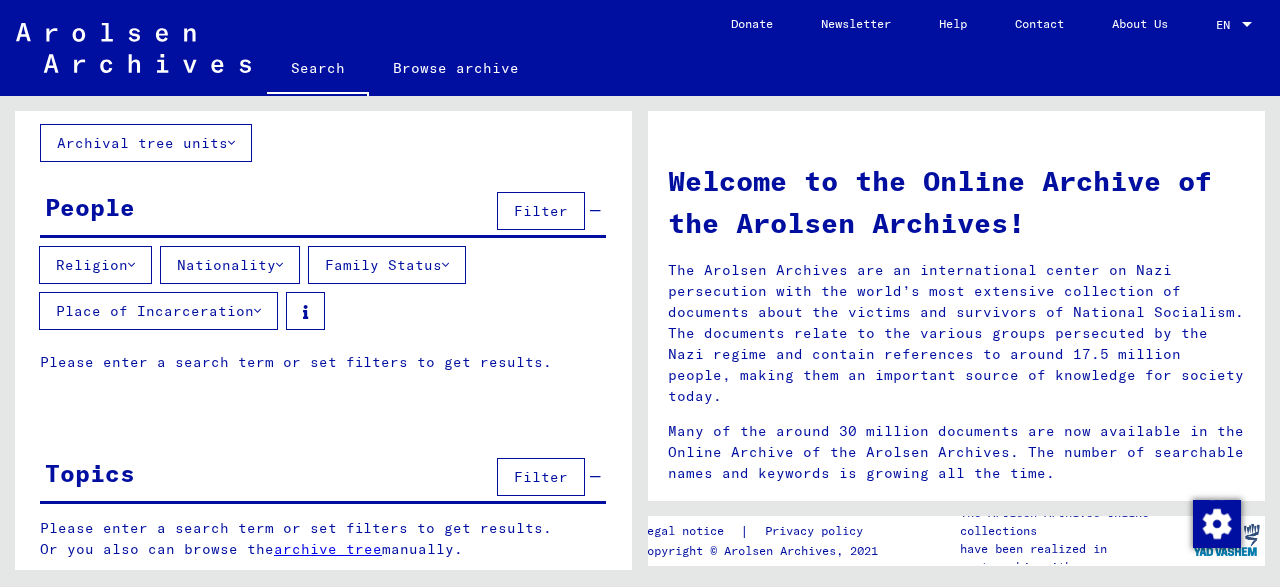 scroll, scrollTop: 0, scrollLeft: 0, axis: both 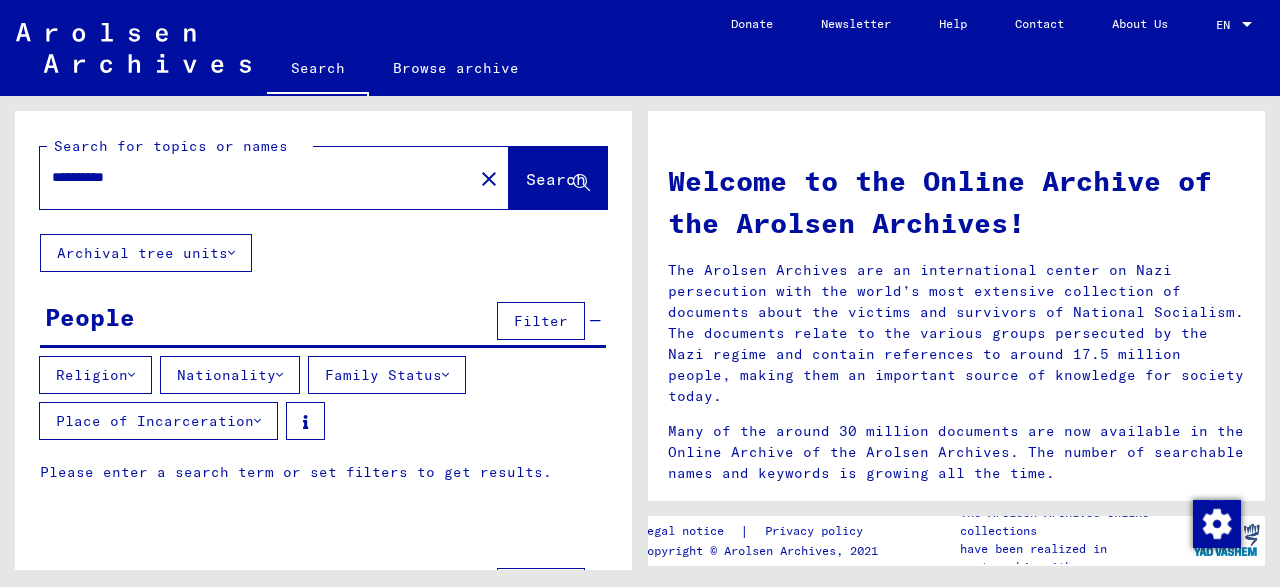 click on "Search" 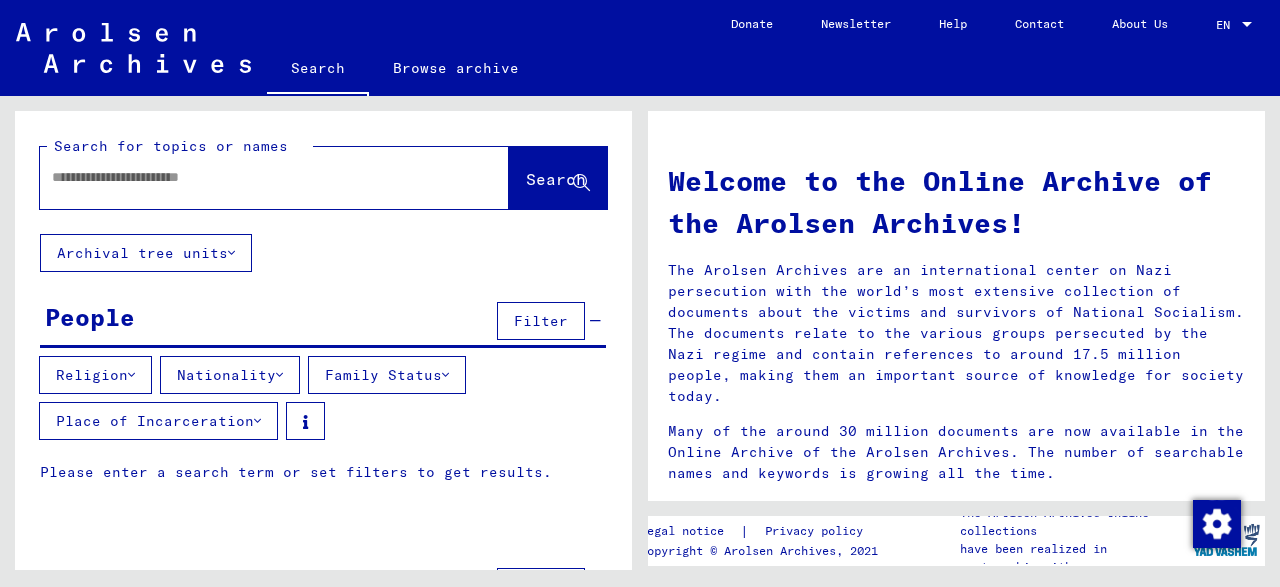 click at bounding box center (250, 177) 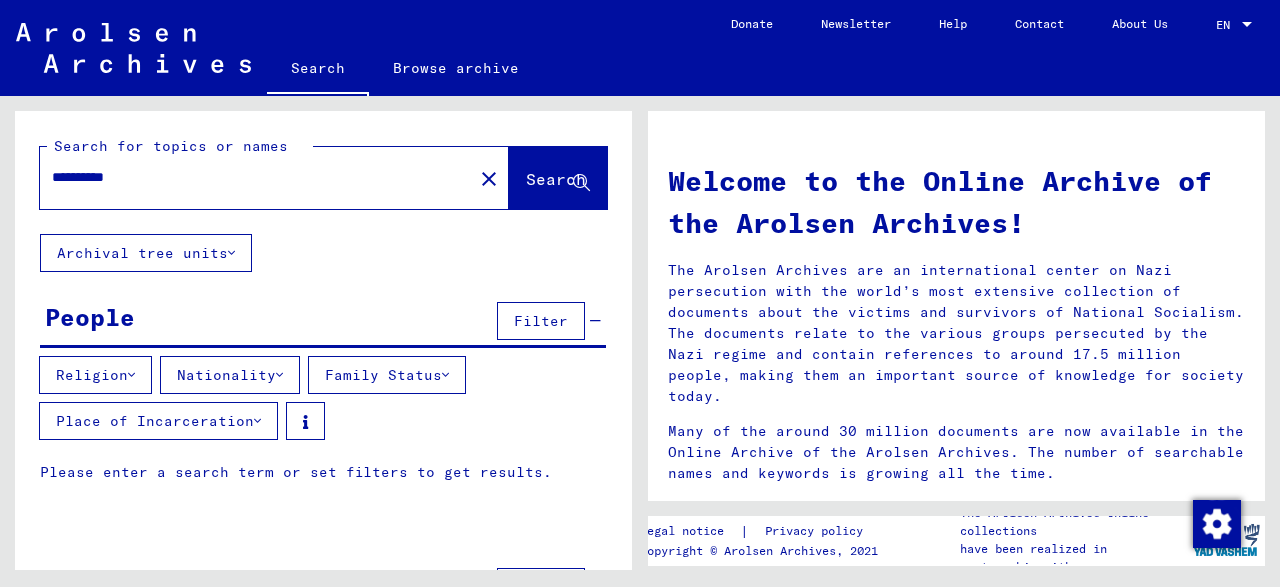 type on "**********" 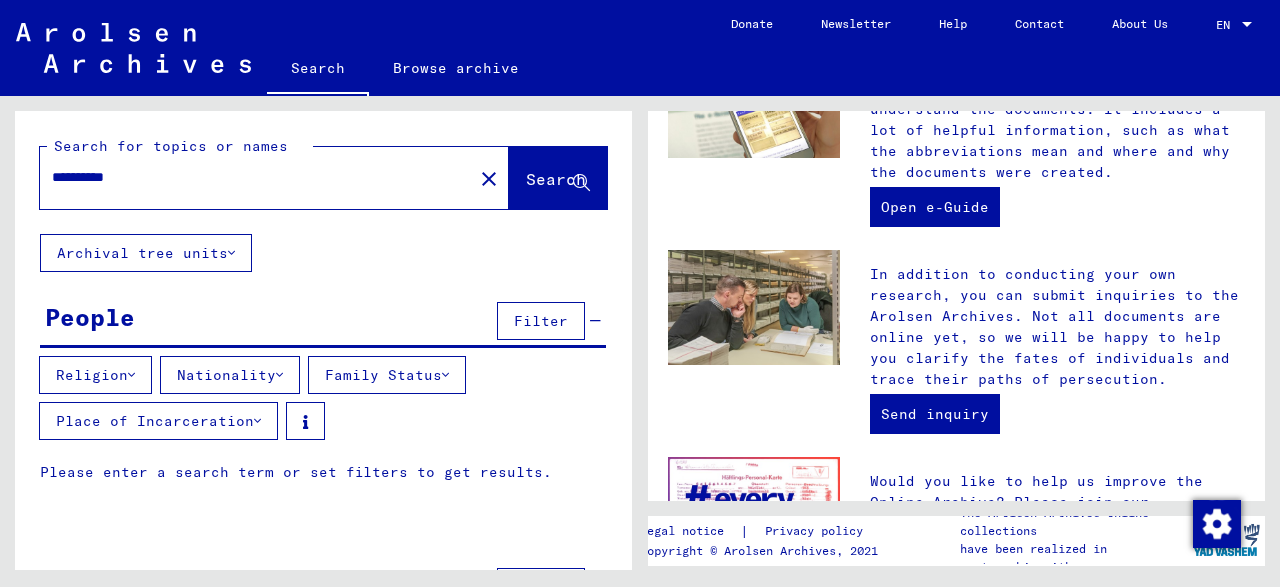 scroll, scrollTop: 925, scrollLeft: 0, axis: vertical 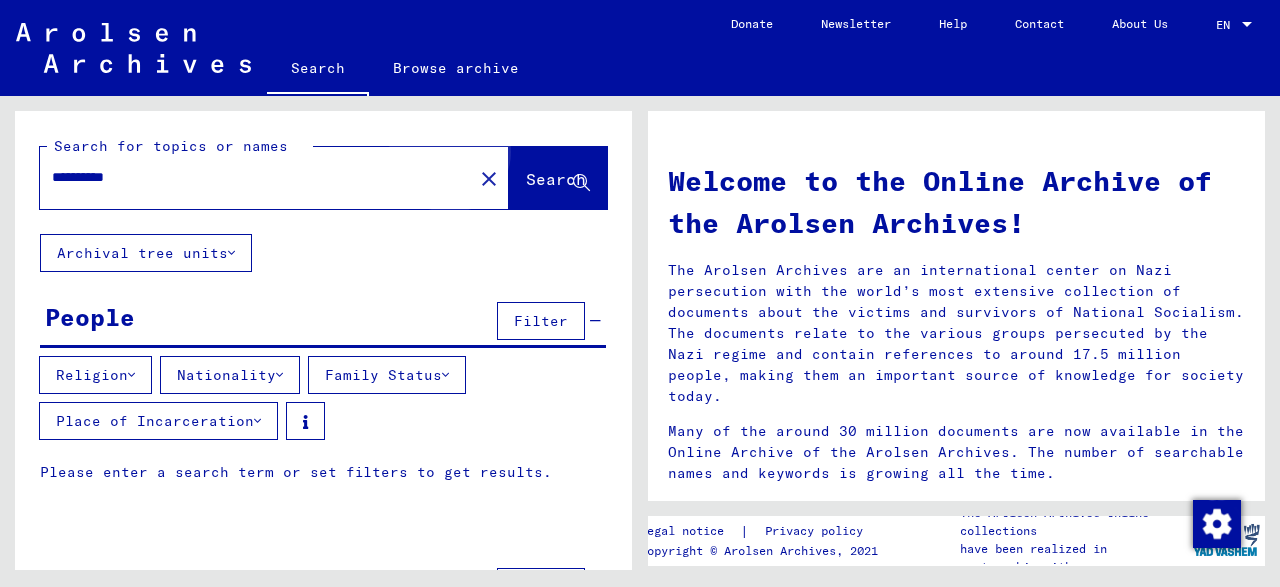 click on "Search" 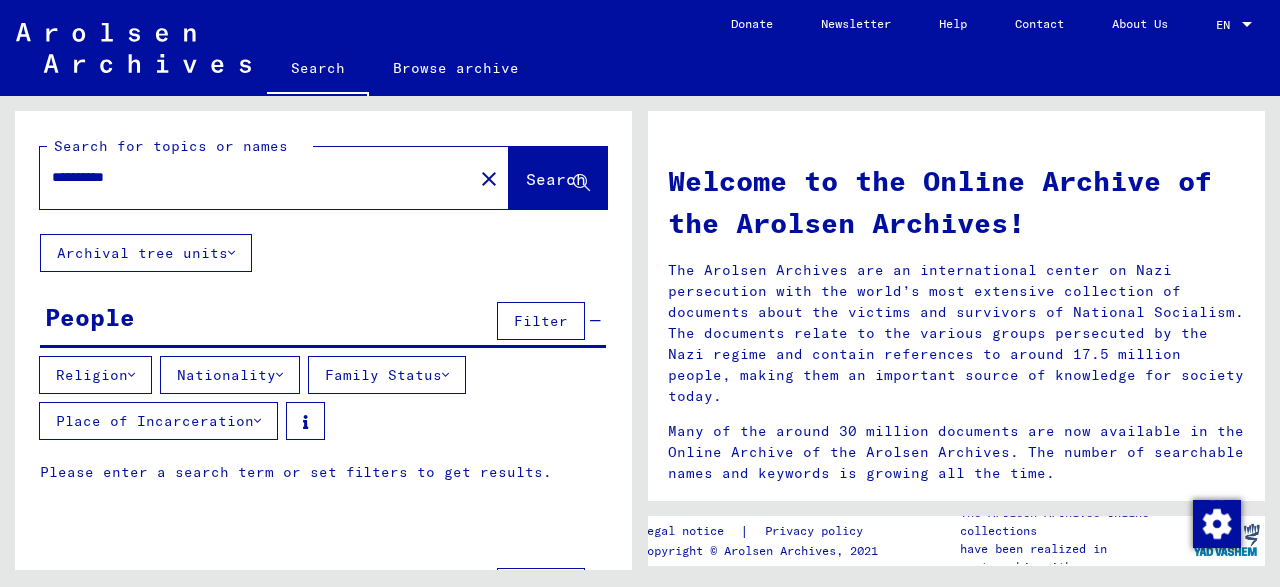 click on "Browse archive" 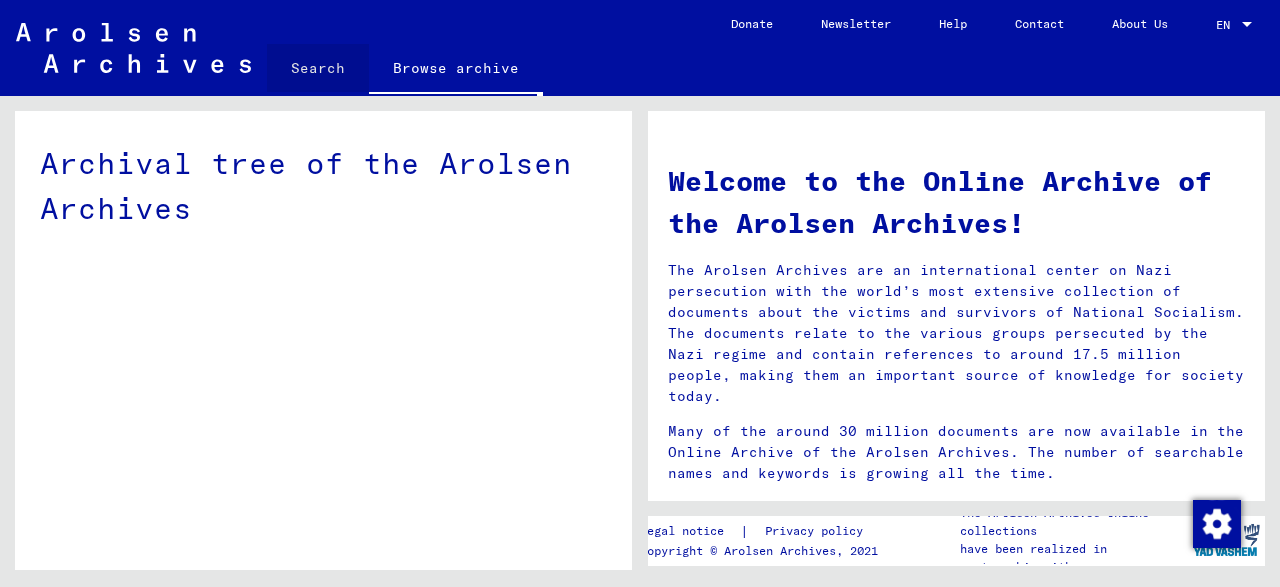 click on "Search" 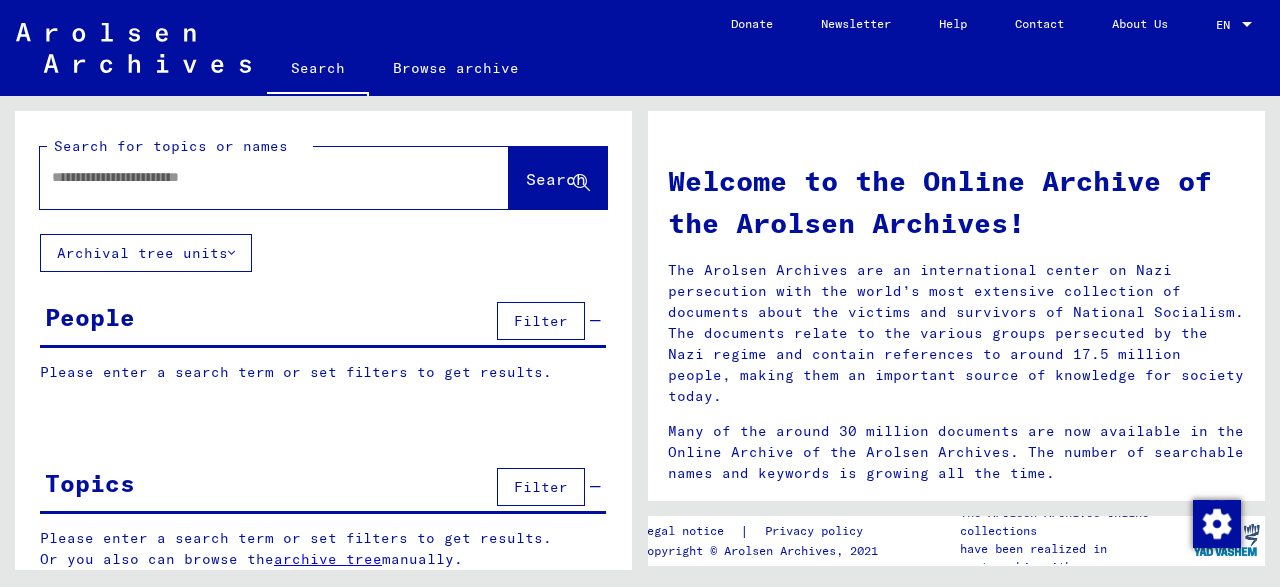 click at bounding box center (250, 177) 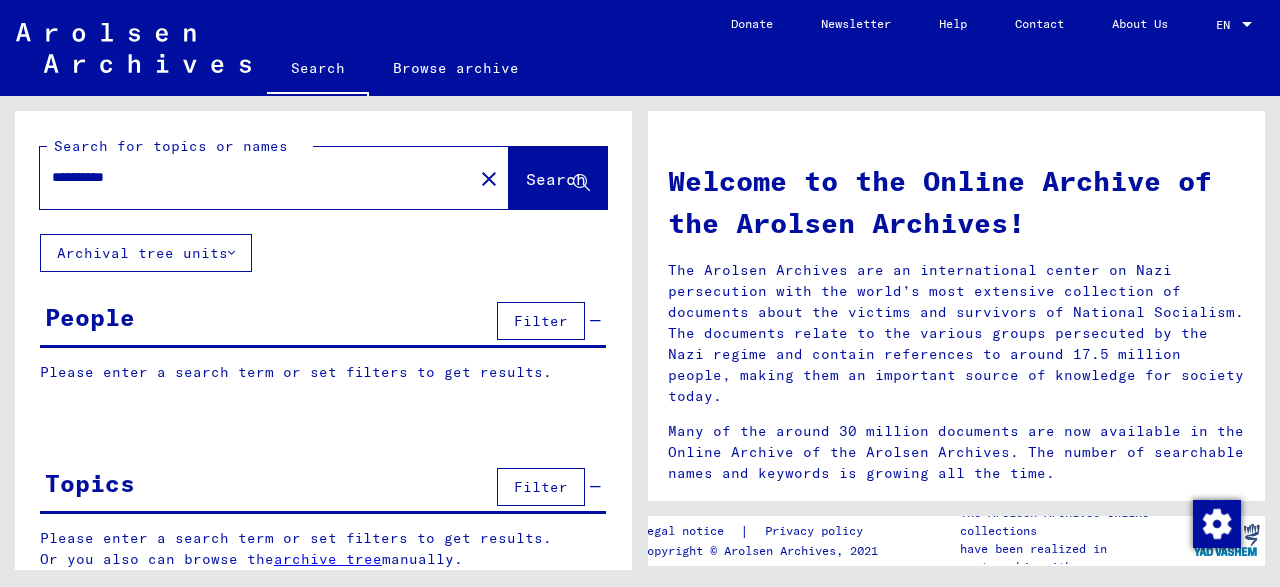 click on "Search" 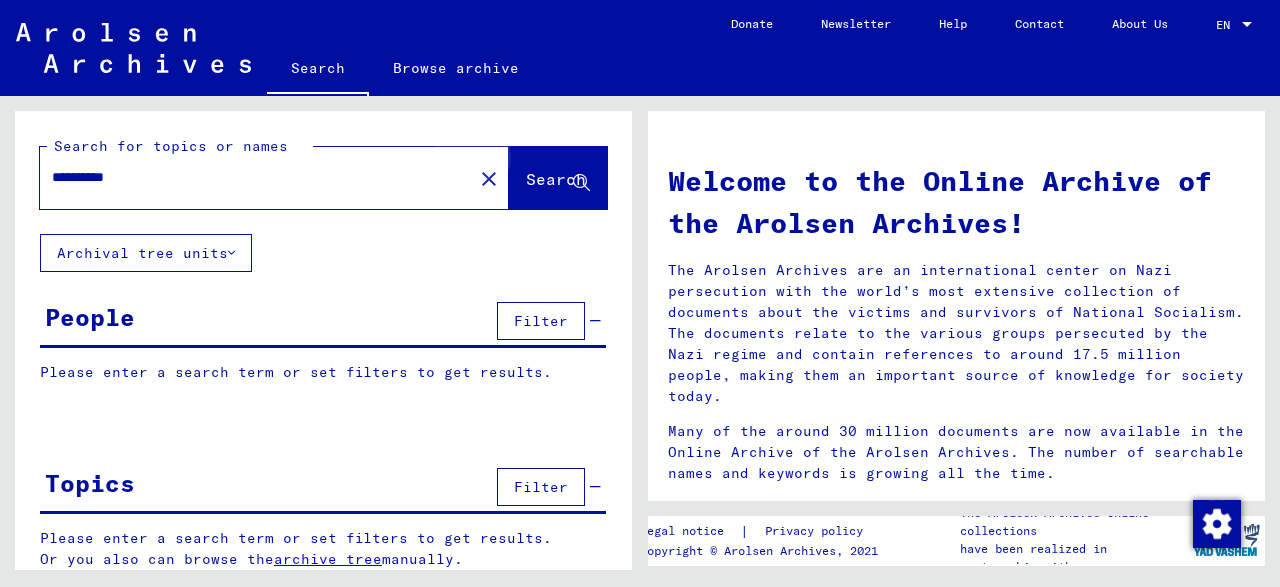 click on "Search" 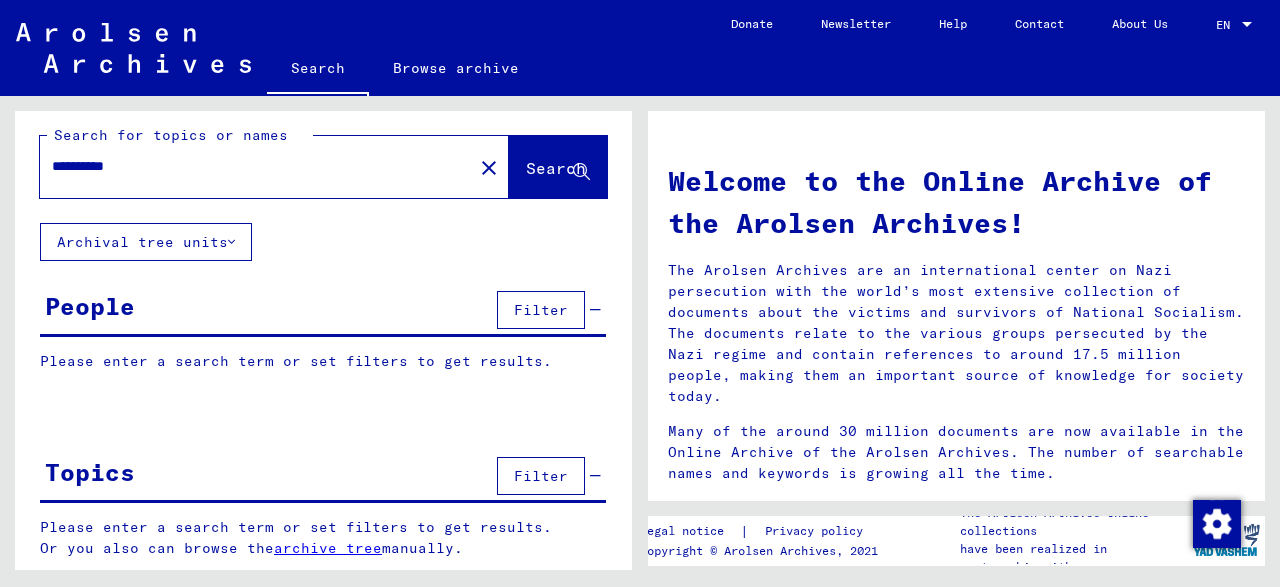 scroll, scrollTop: 0, scrollLeft: 0, axis: both 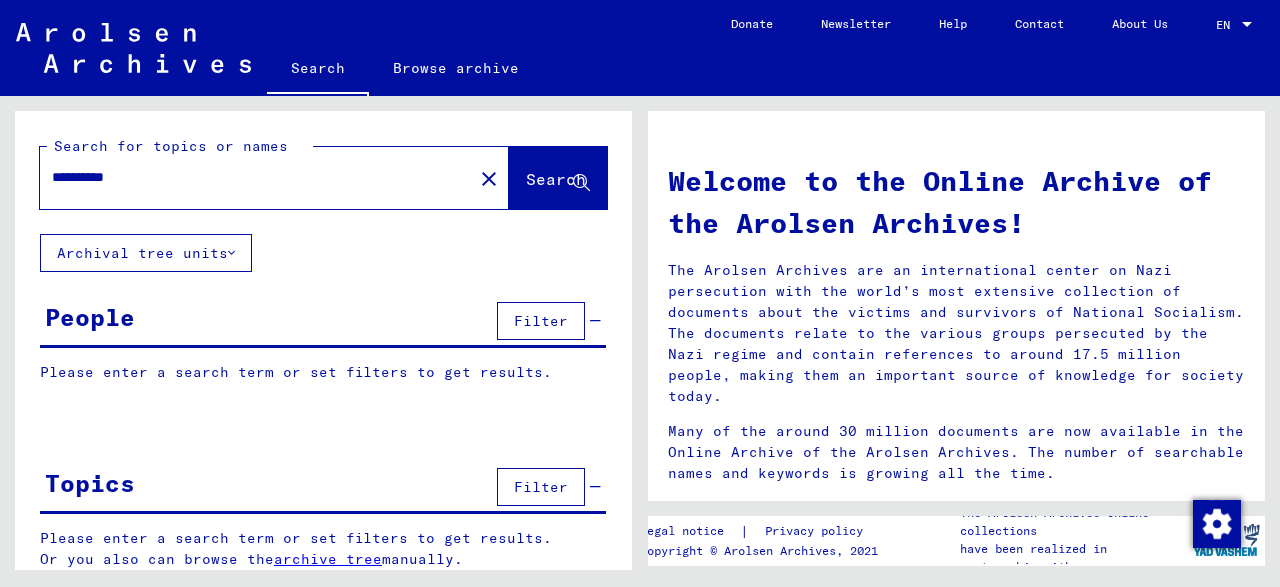click on "Archival tree units" 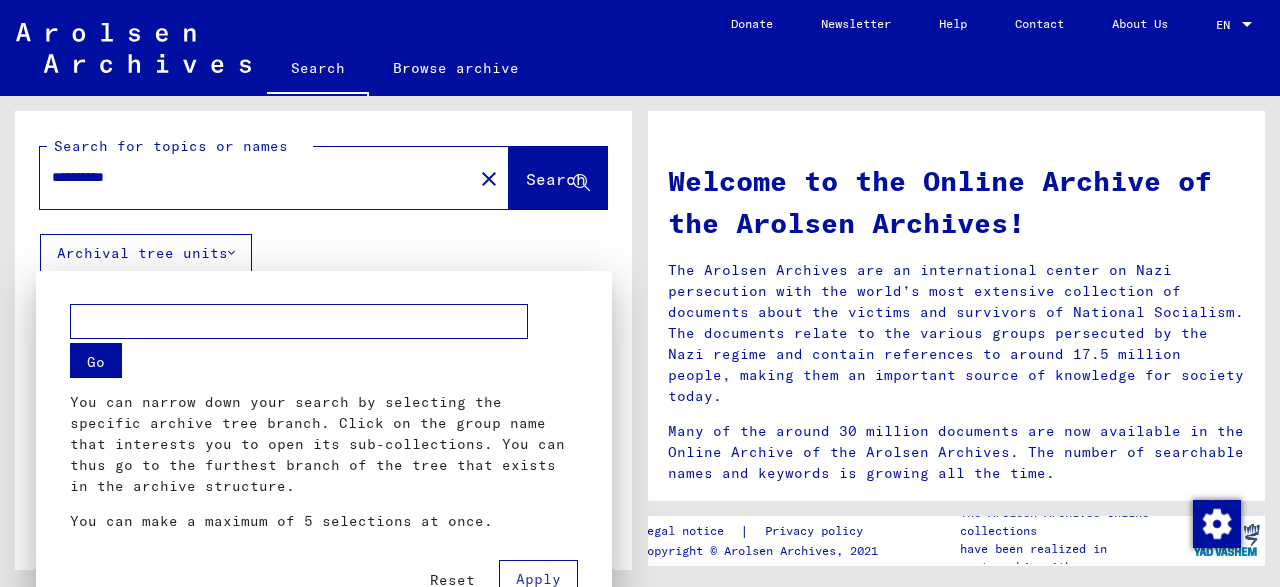 click at bounding box center [299, 321] 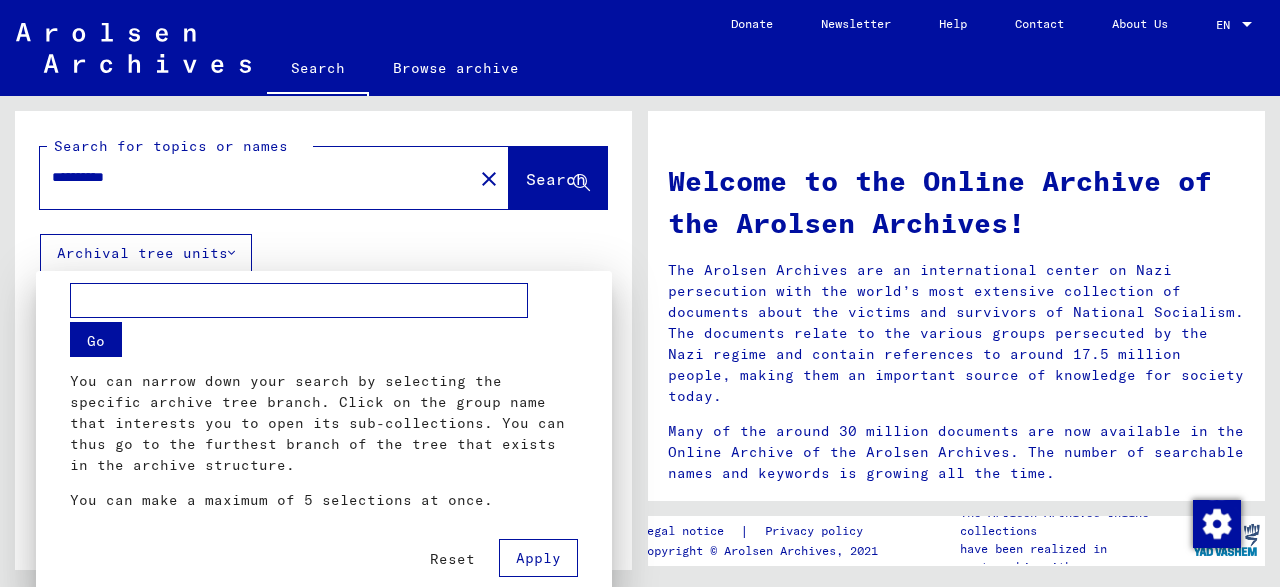 scroll, scrollTop: 37, scrollLeft: 0, axis: vertical 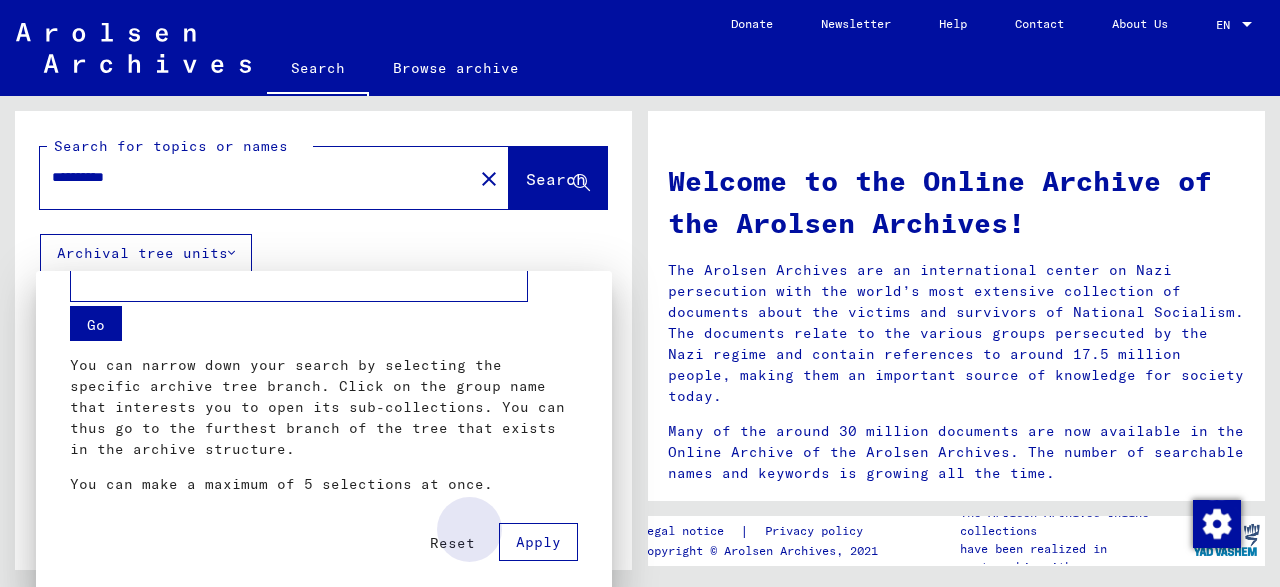 click on "Apply" at bounding box center [538, 542] 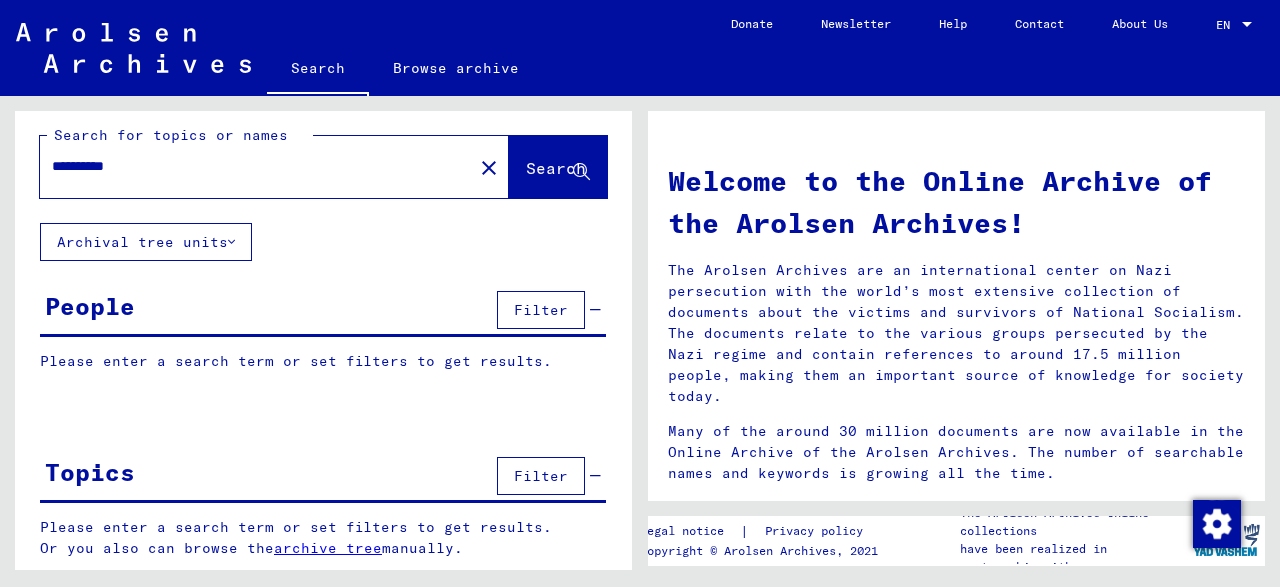 scroll, scrollTop: 0, scrollLeft: 0, axis: both 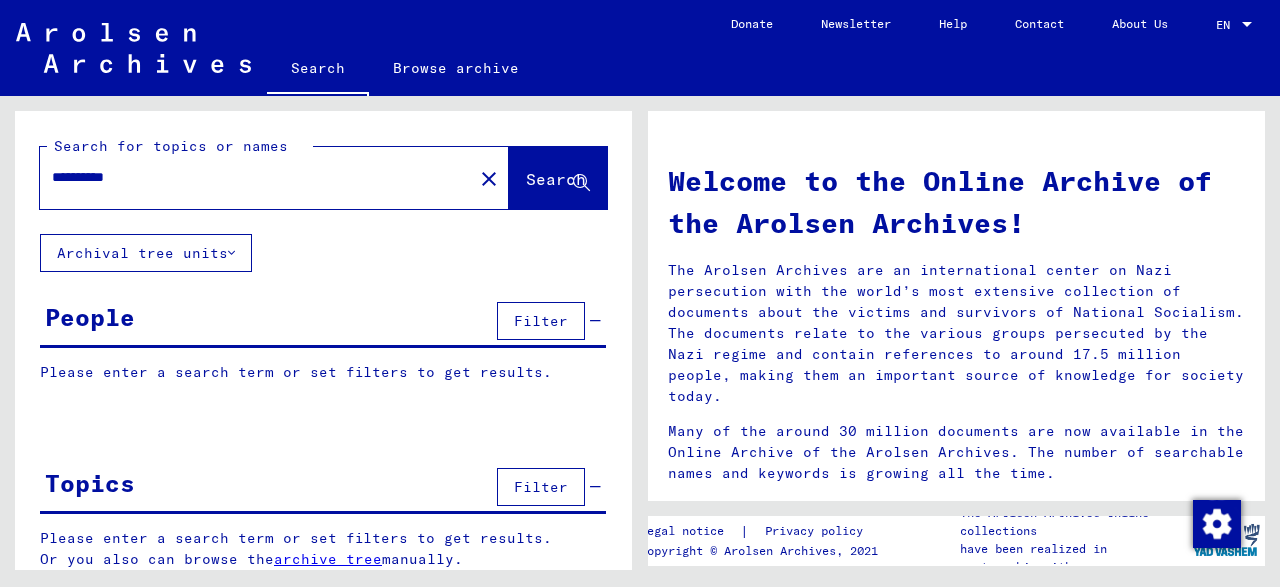 click on "Filter" at bounding box center [541, 321] 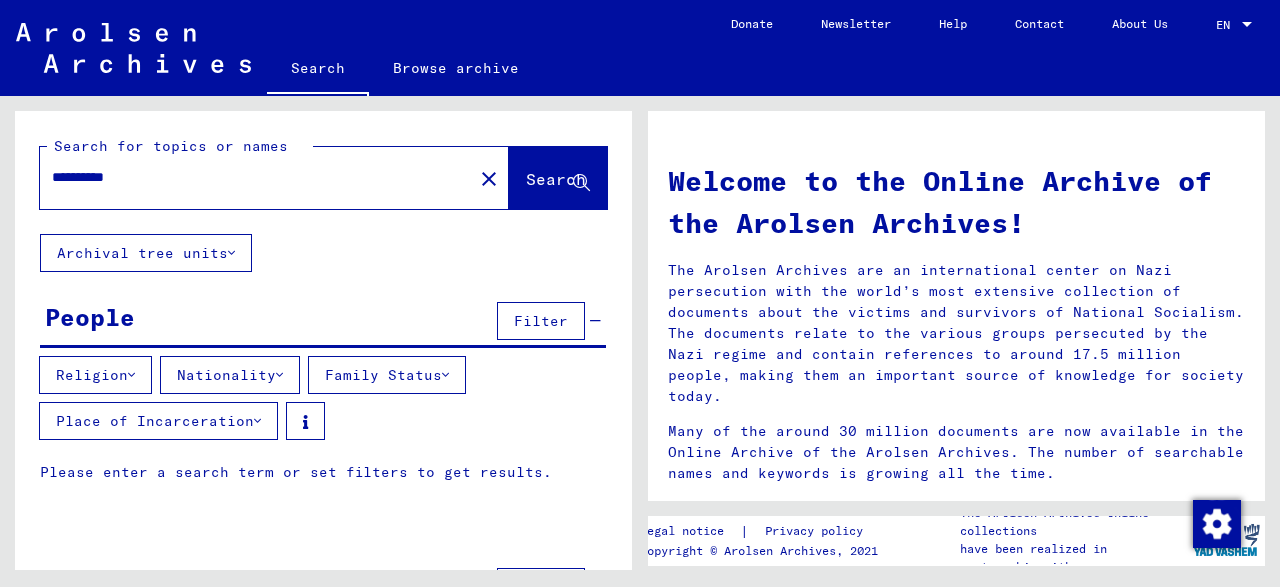 click on "Nationality" at bounding box center [230, 375] 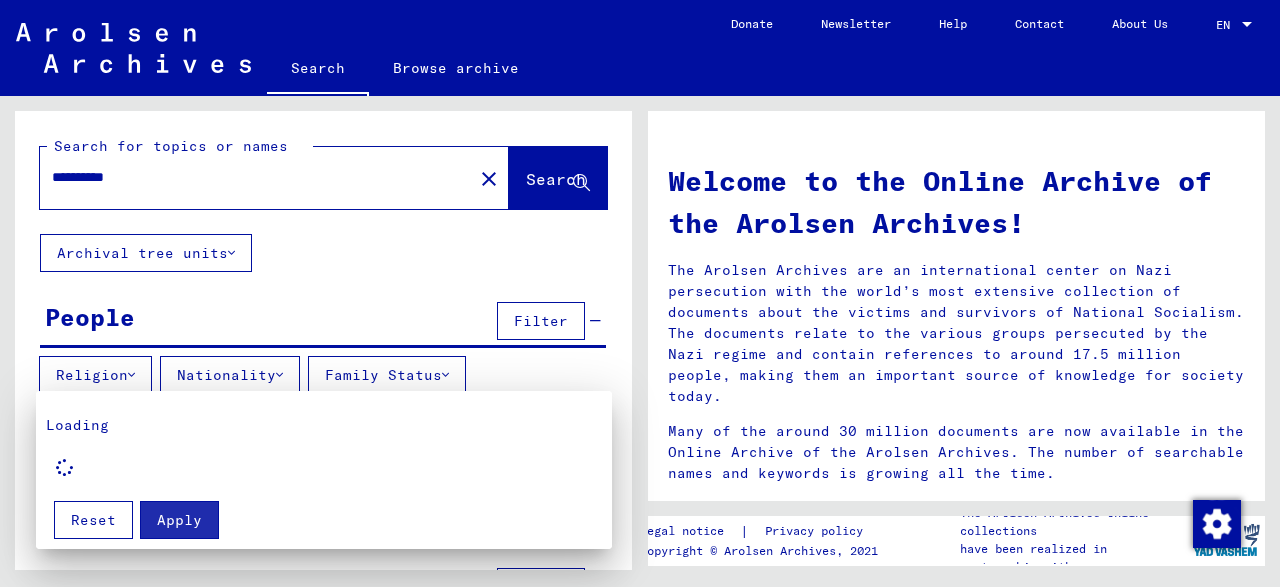 click on "Reset" at bounding box center [93, 520] 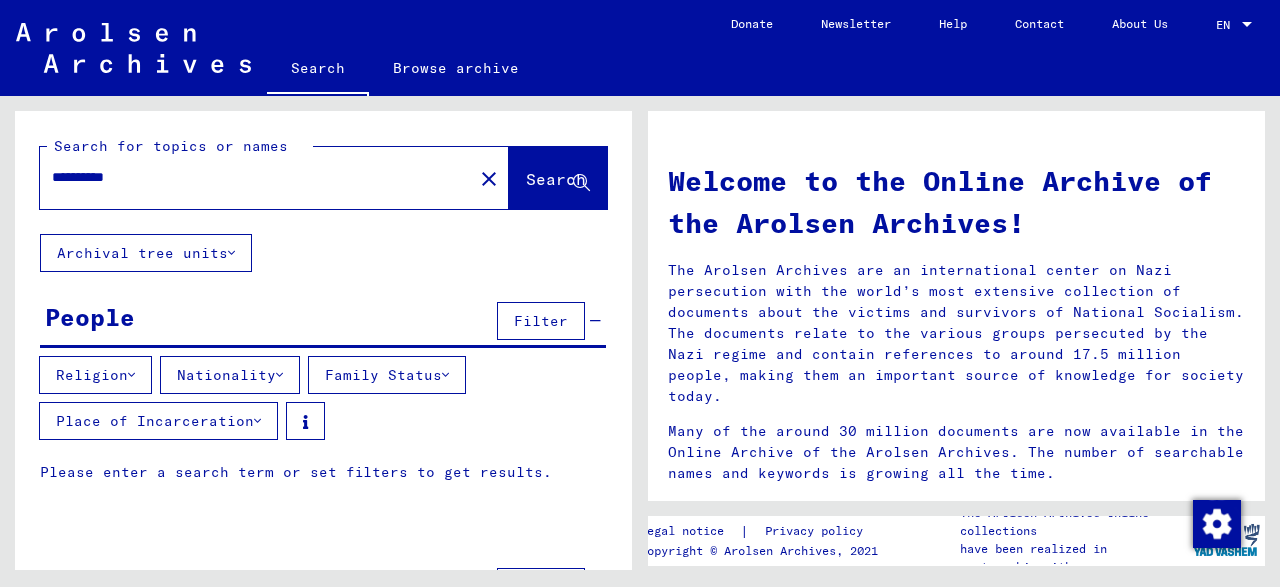 click at bounding box center (595, 321) 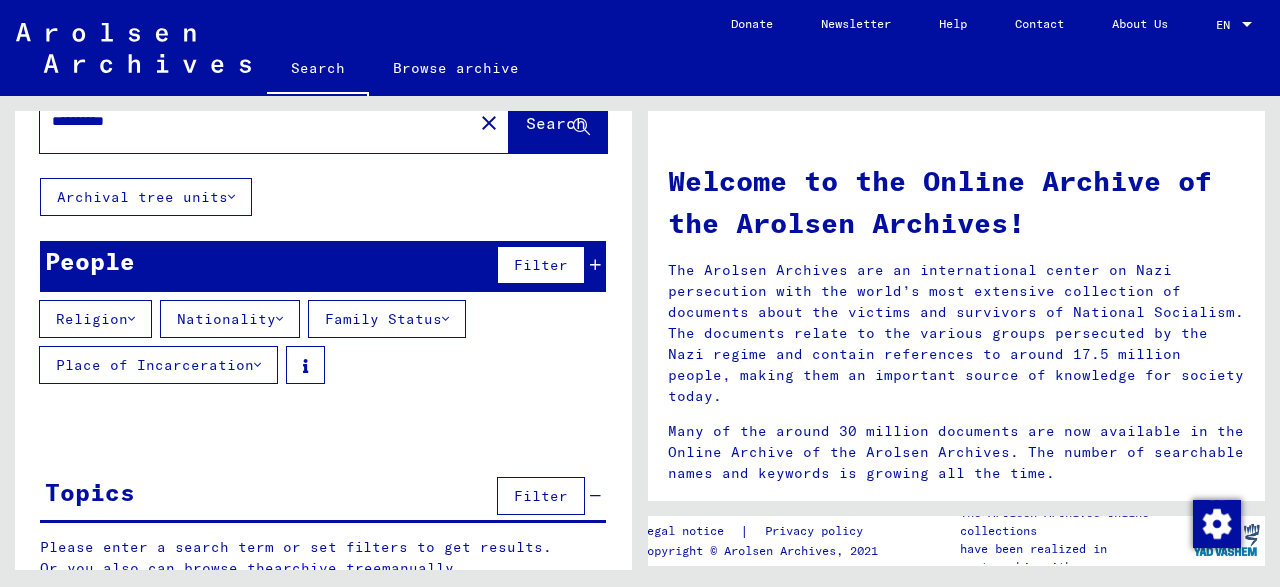 scroll, scrollTop: 75, scrollLeft: 0, axis: vertical 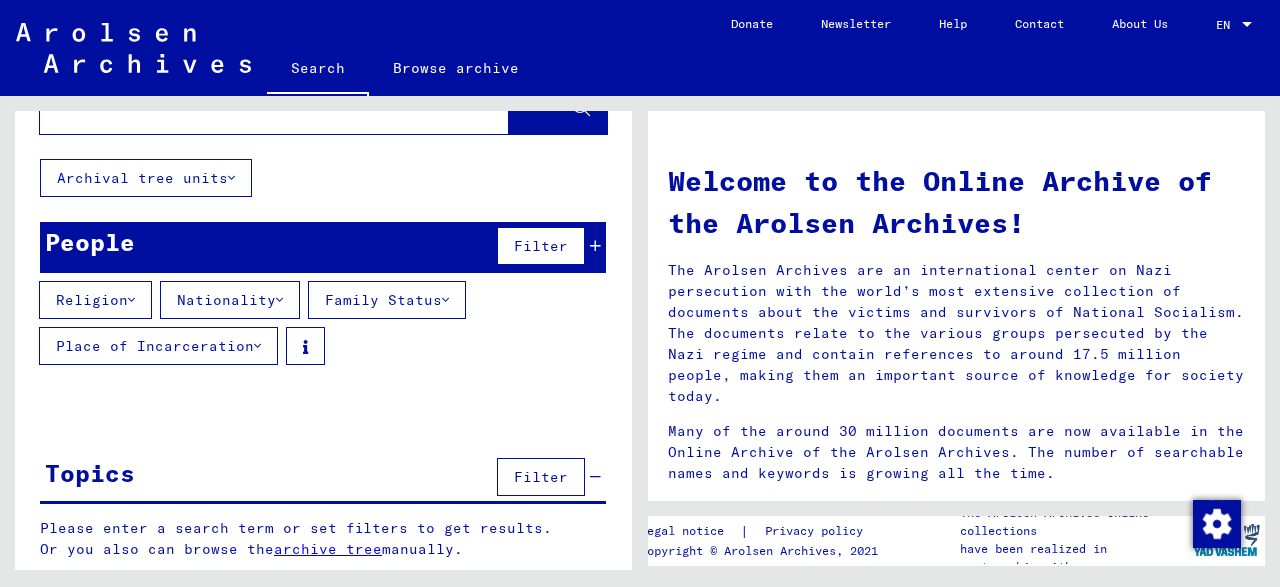 click at bounding box center (595, 477) 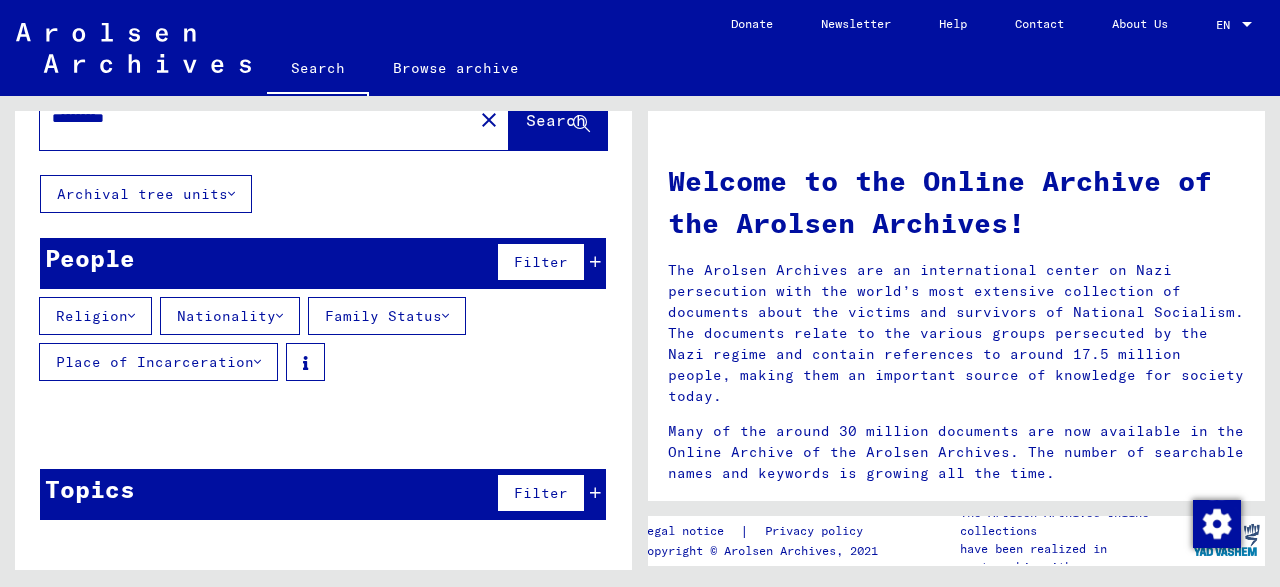scroll, scrollTop: 0, scrollLeft: 0, axis: both 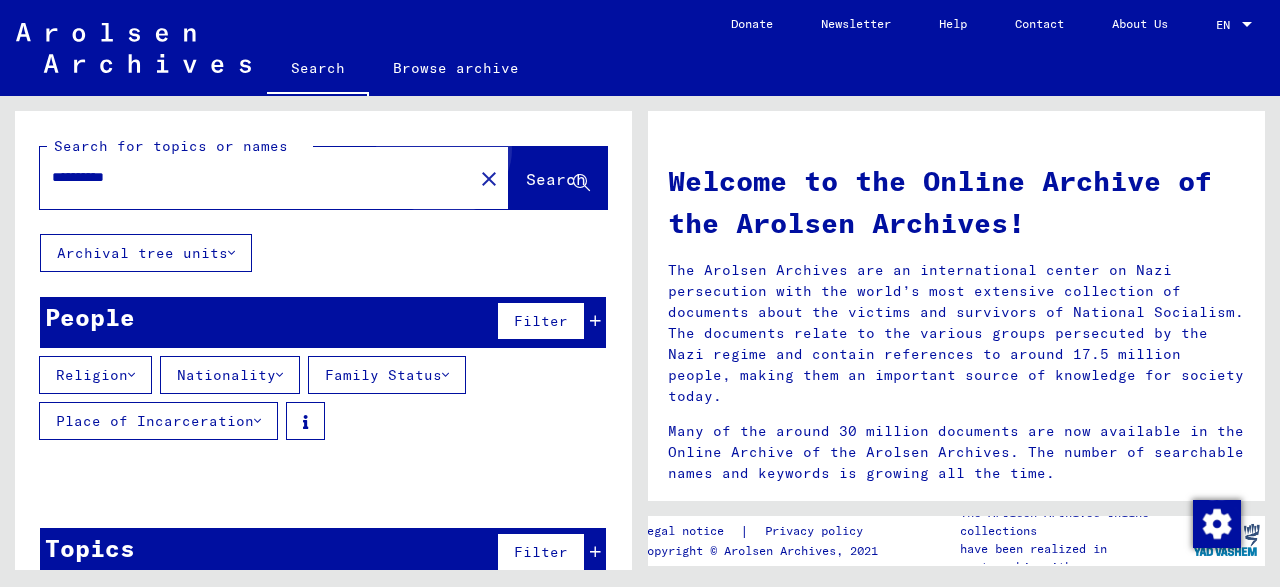 click on "Search" 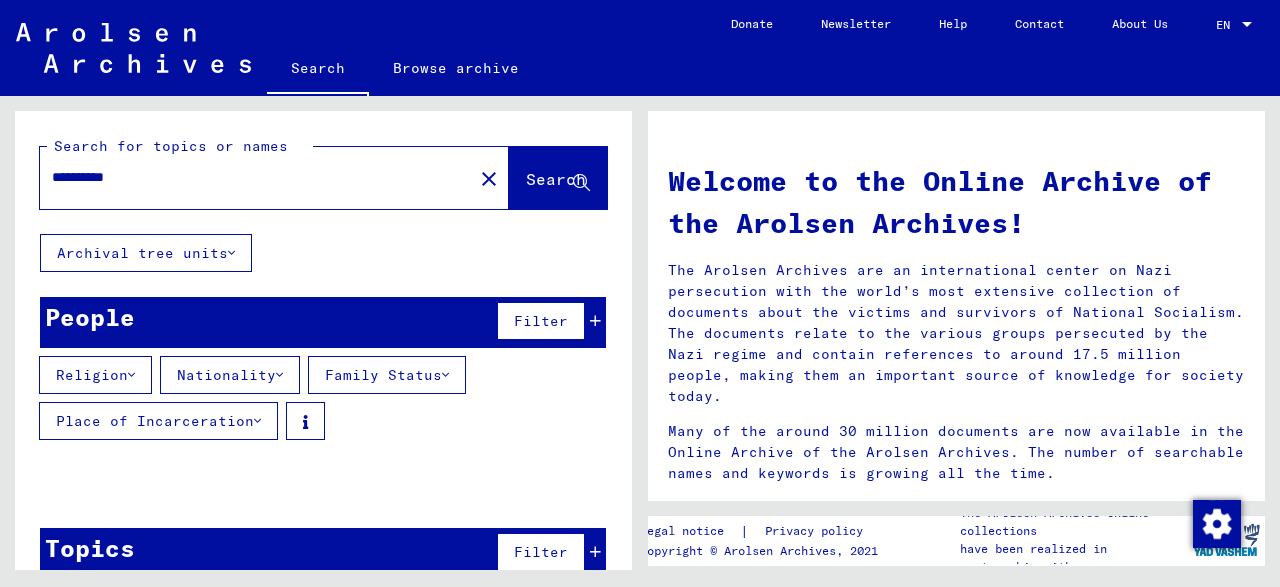 click on "**********" at bounding box center [250, 177] 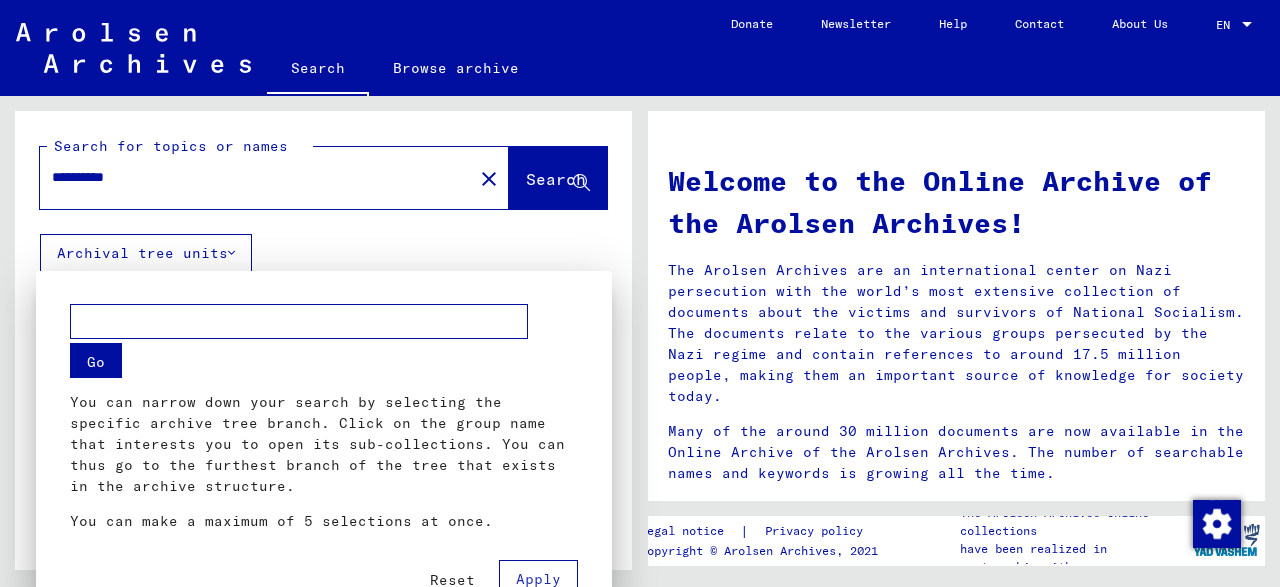 click on "Reset" at bounding box center [452, 580] 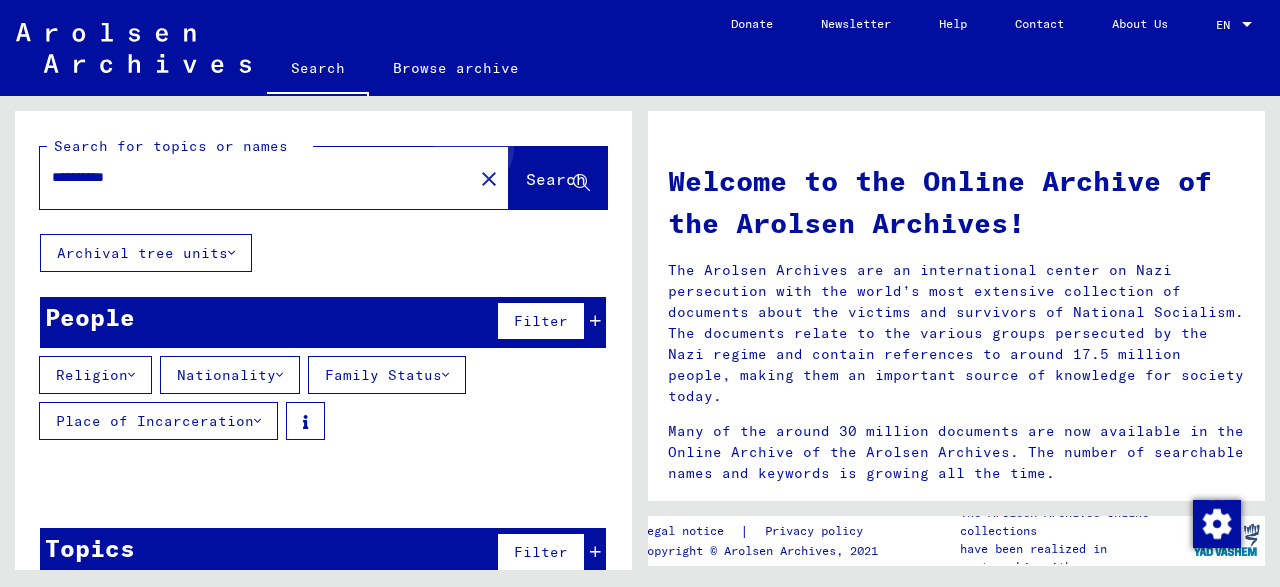 click on "Search" 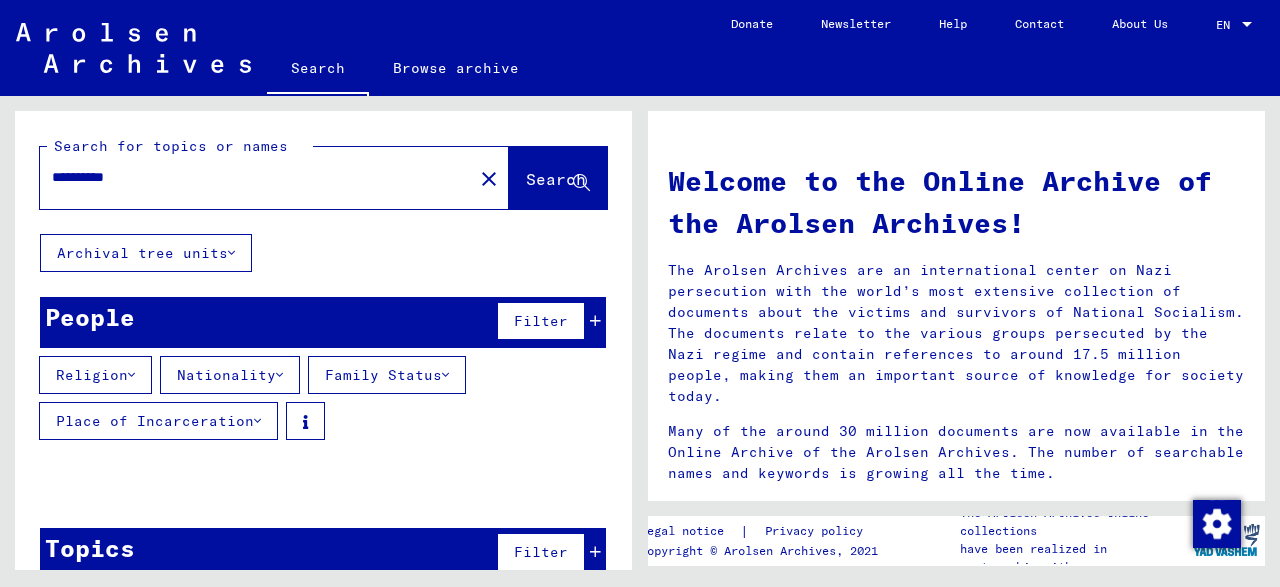 click on "**********" at bounding box center (250, 177) 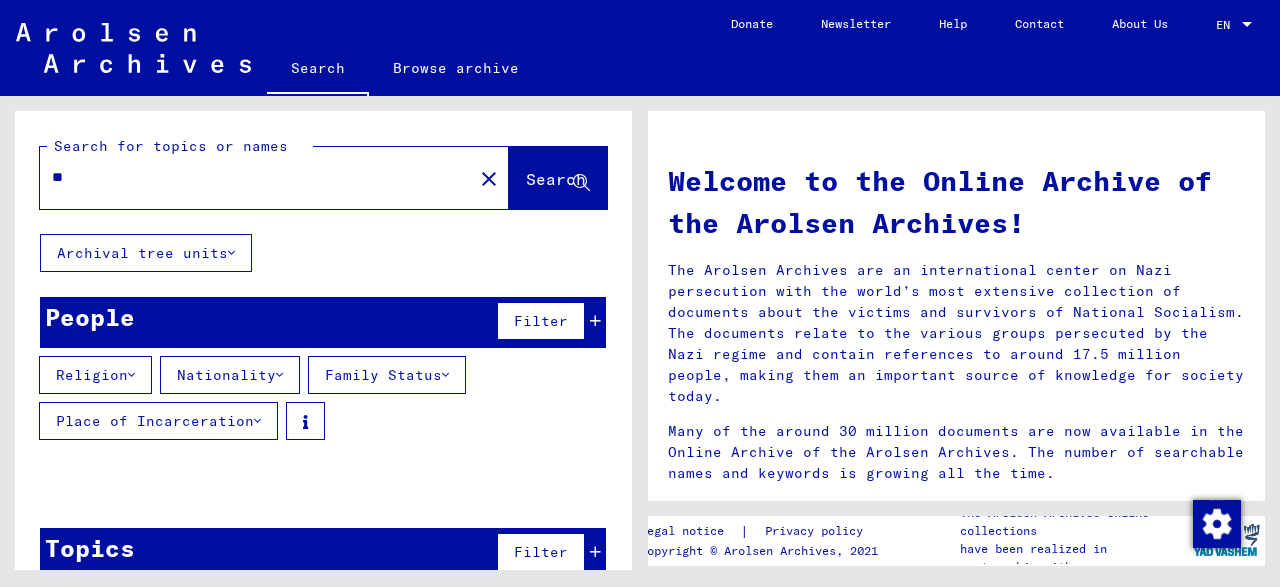 type on "*" 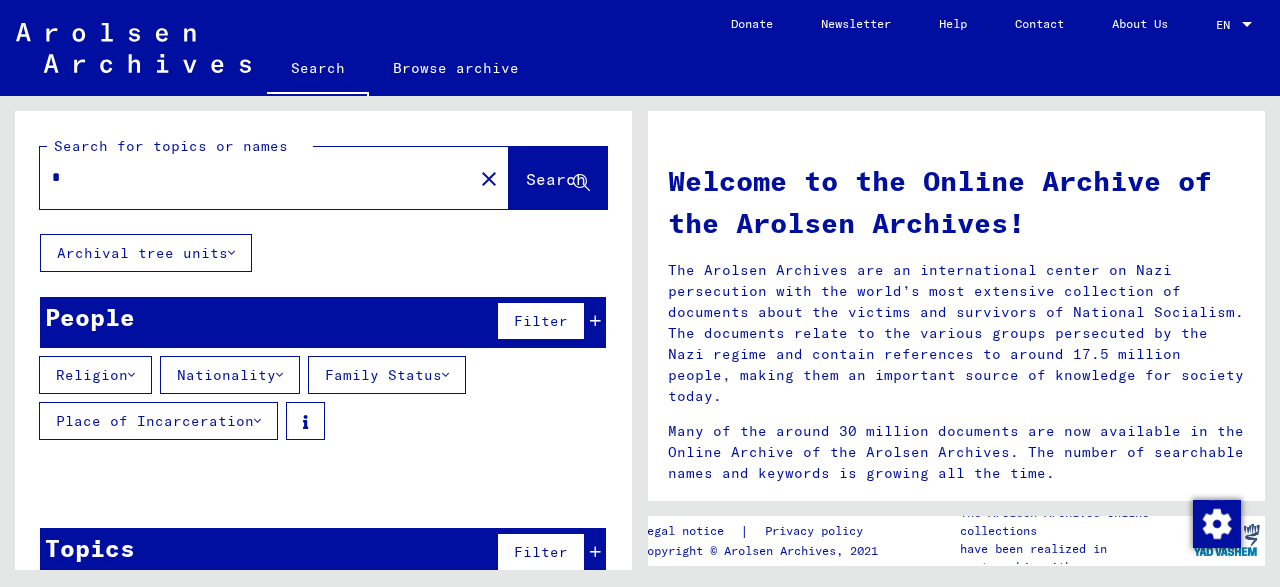 type 